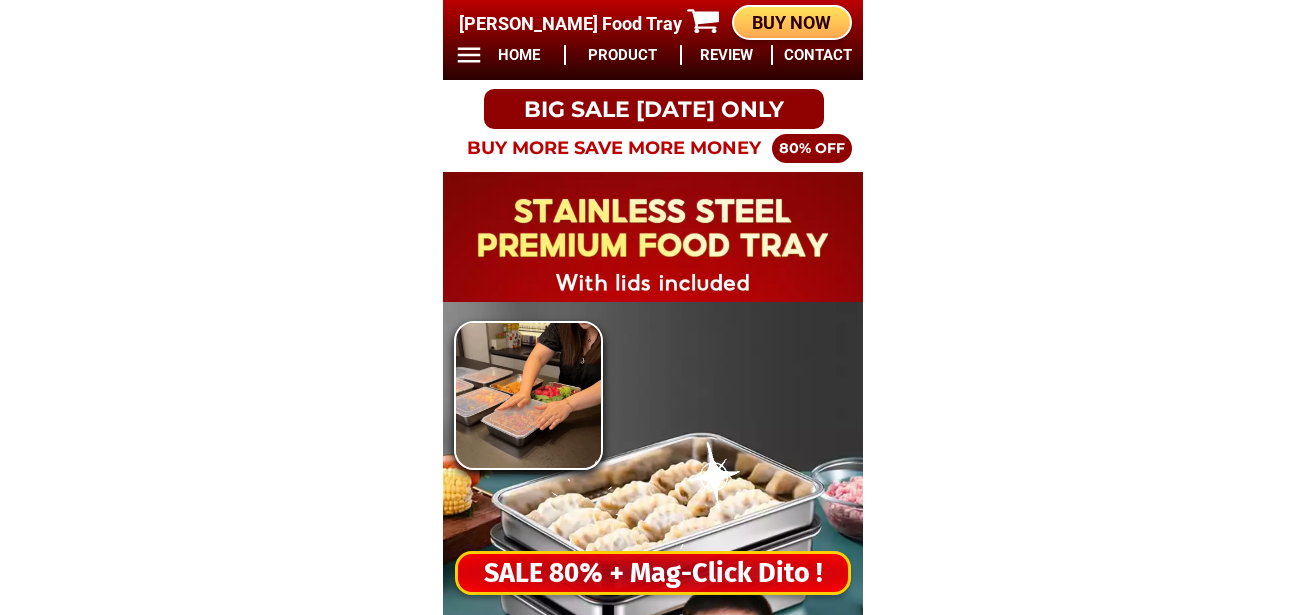 scroll, scrollTop: 0, scrollLeft: 0, axis: both 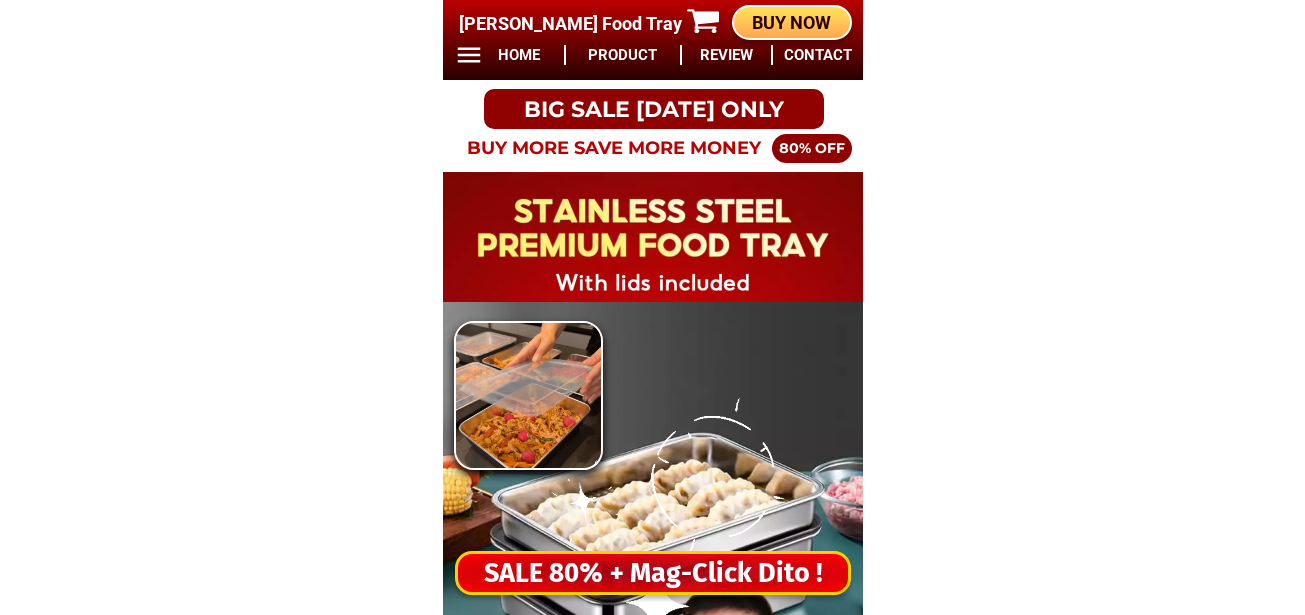 drag, startPoint x: 688, startPoint y: 570, endPoint x: 730, endPoint y: 463, distance: 114.947815 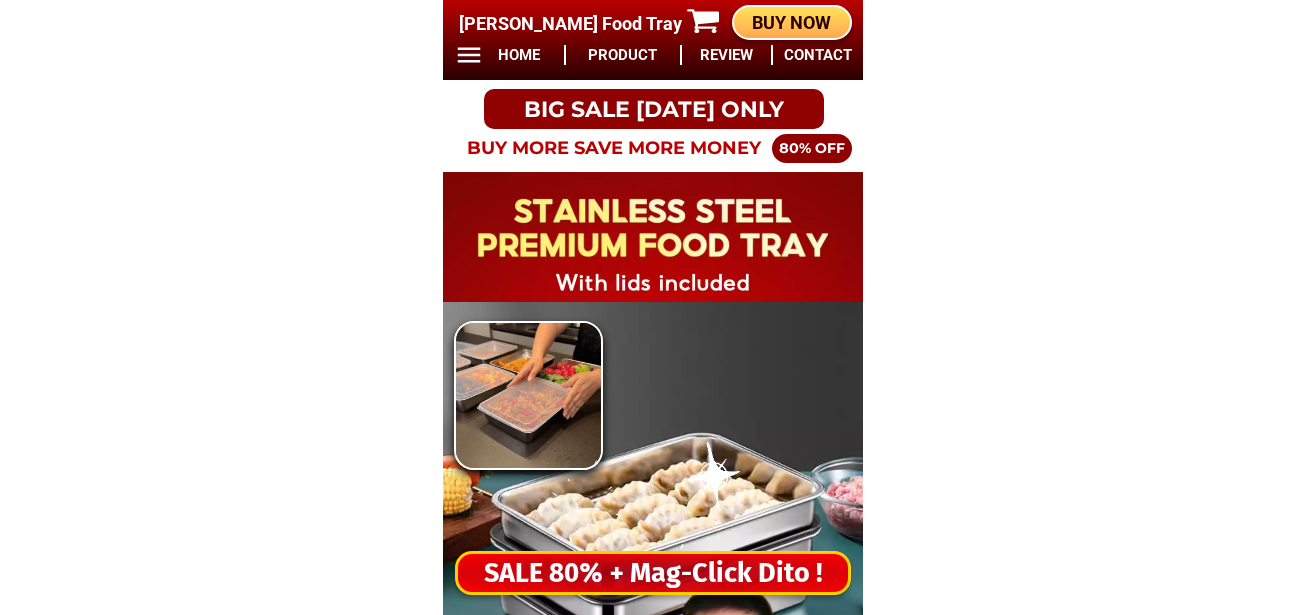 click on "SALE 80% + Mag-Click Dito !" at bounding box center (653, 573) 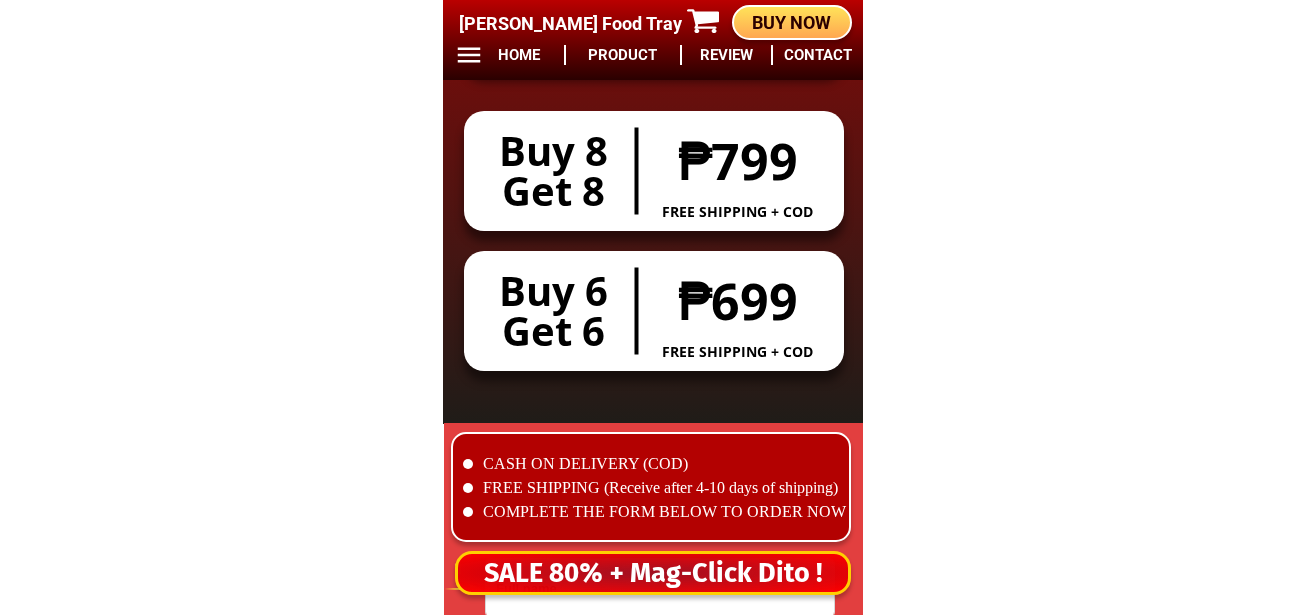 scroll, scrollTop: 16678, scrollLeft: 0, axis: vertical 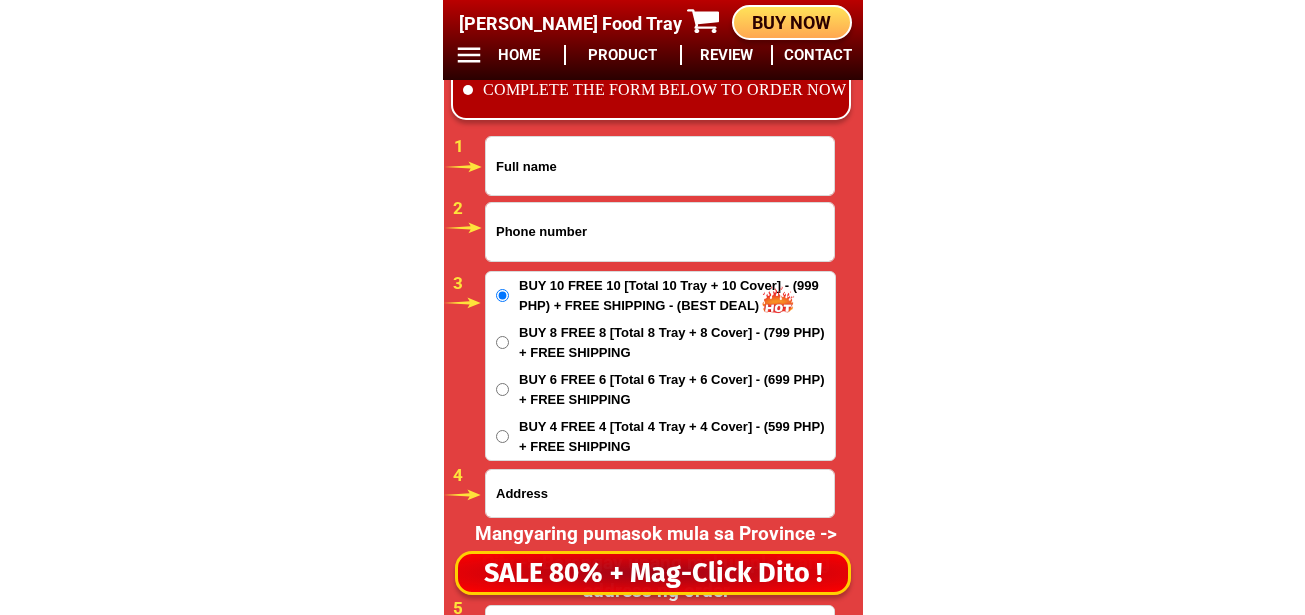 click at bounding box center (660, 232) 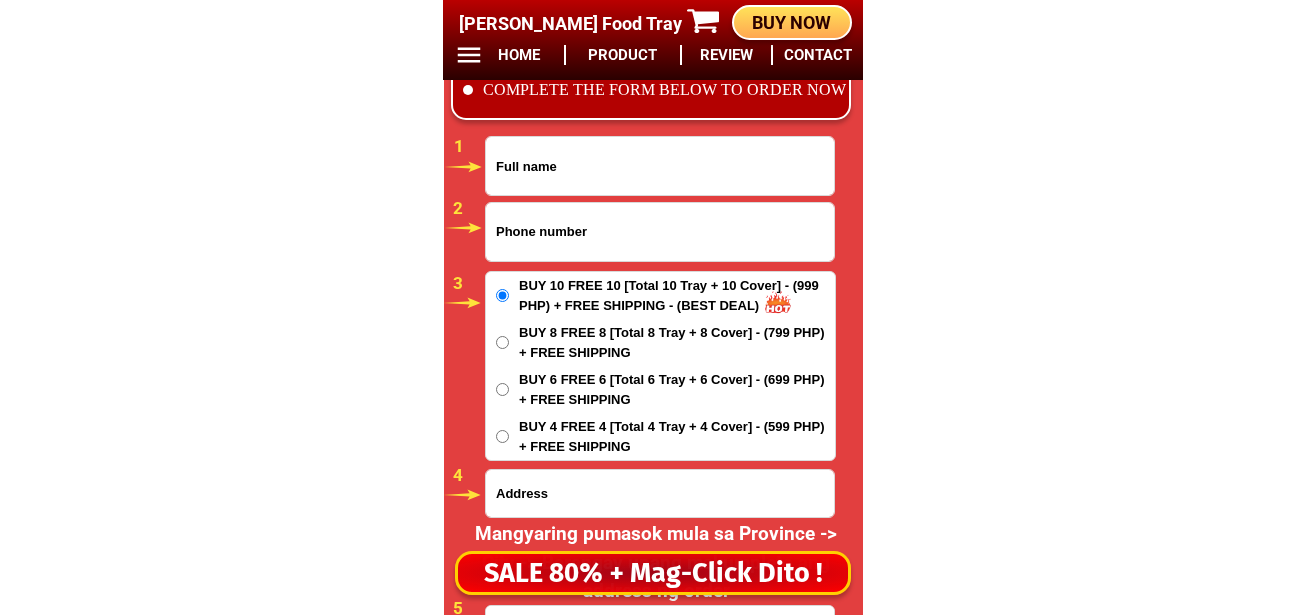 paste on "09102723328" 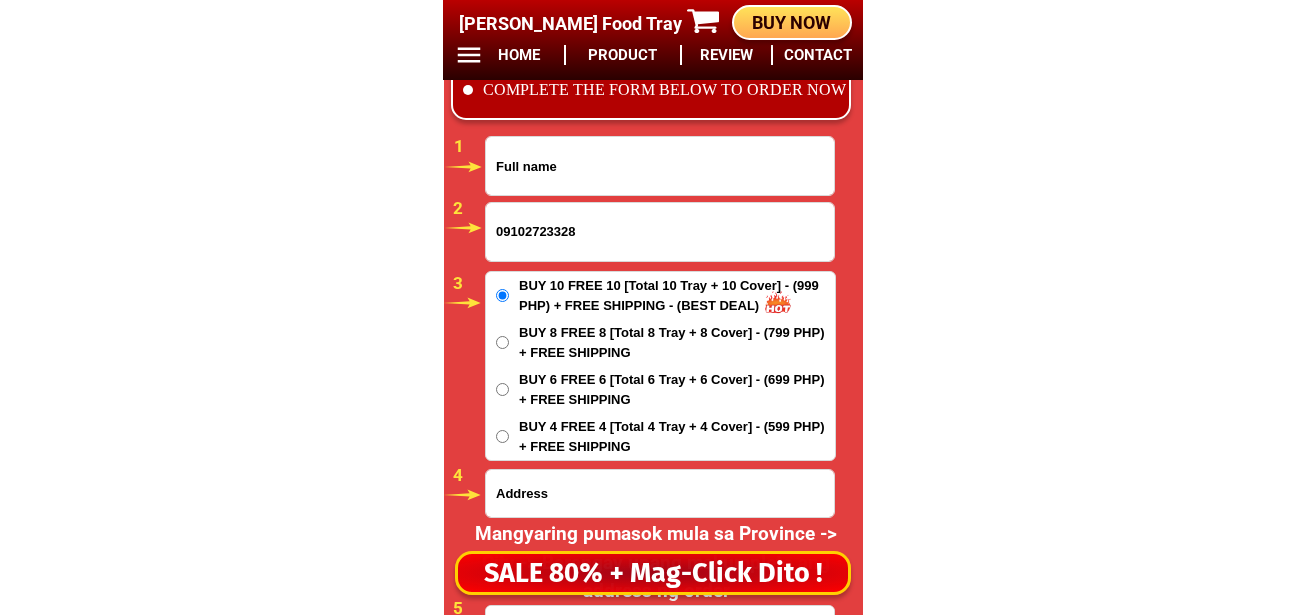 type on "09102723328" 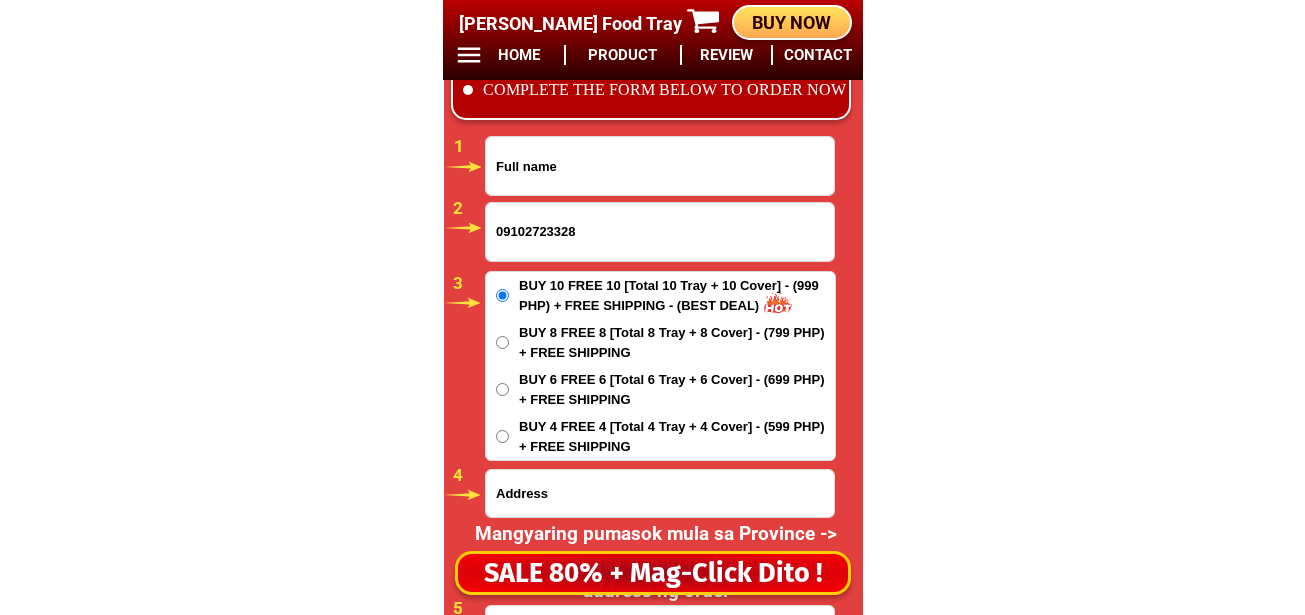 click at bounding box center [660, 166] 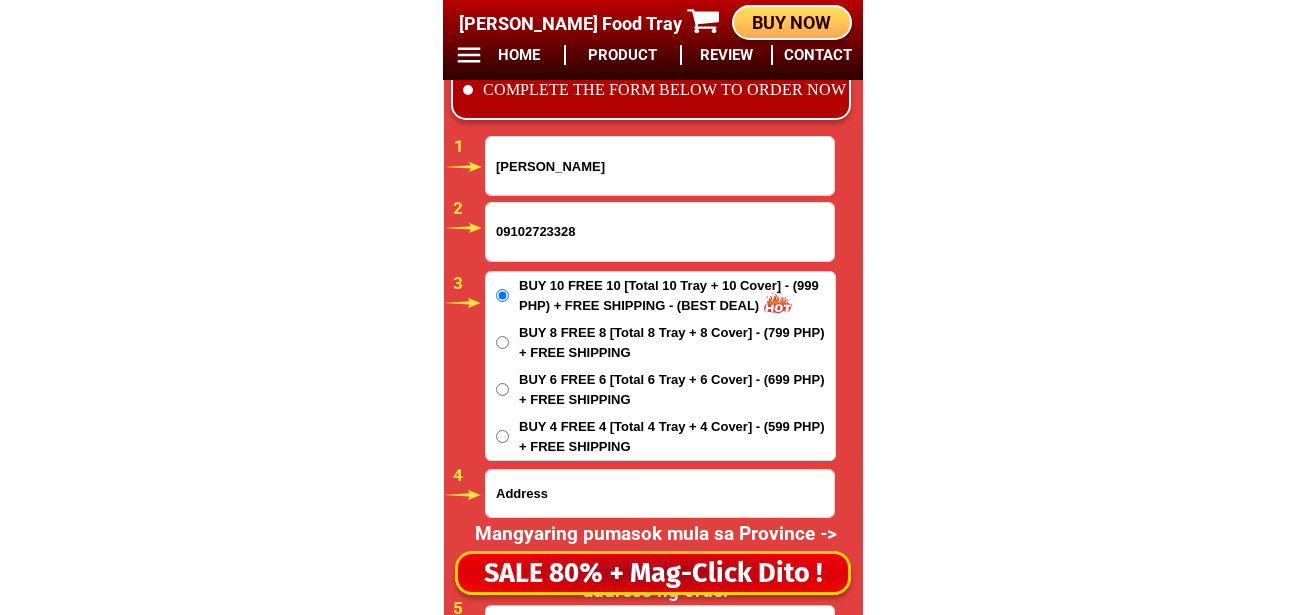 drag, startPoint x: 574, startPoint y: 174, endPoint x: 421, endPoint y: 193, distance: 154.17523 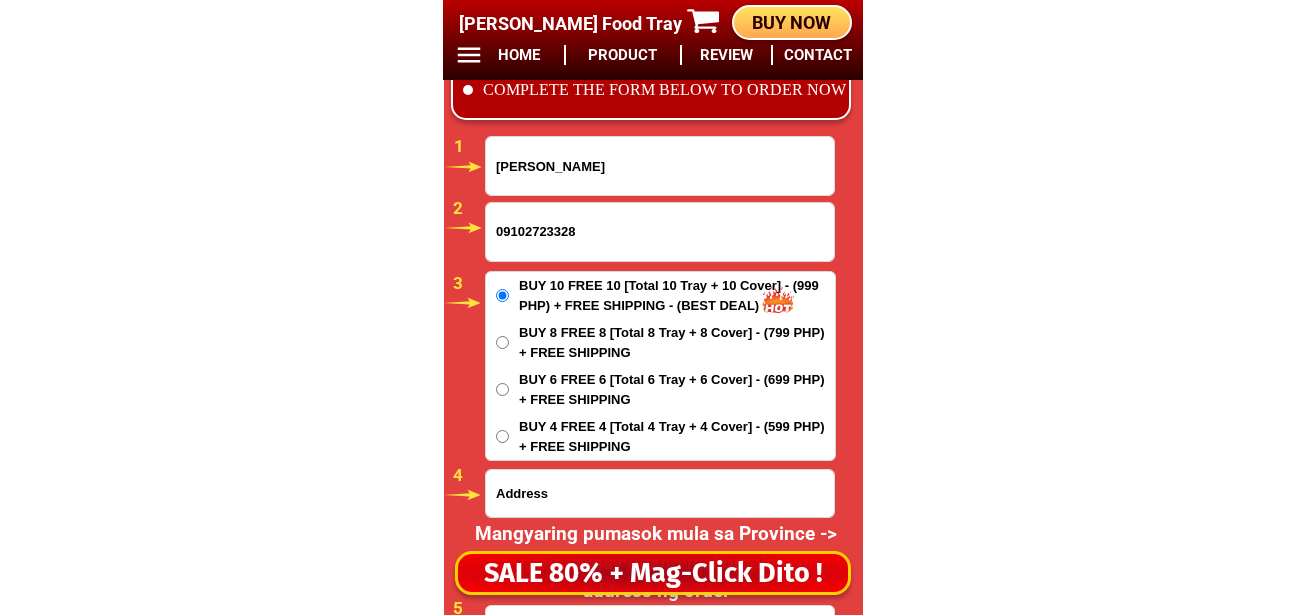 paste on "Junite d" 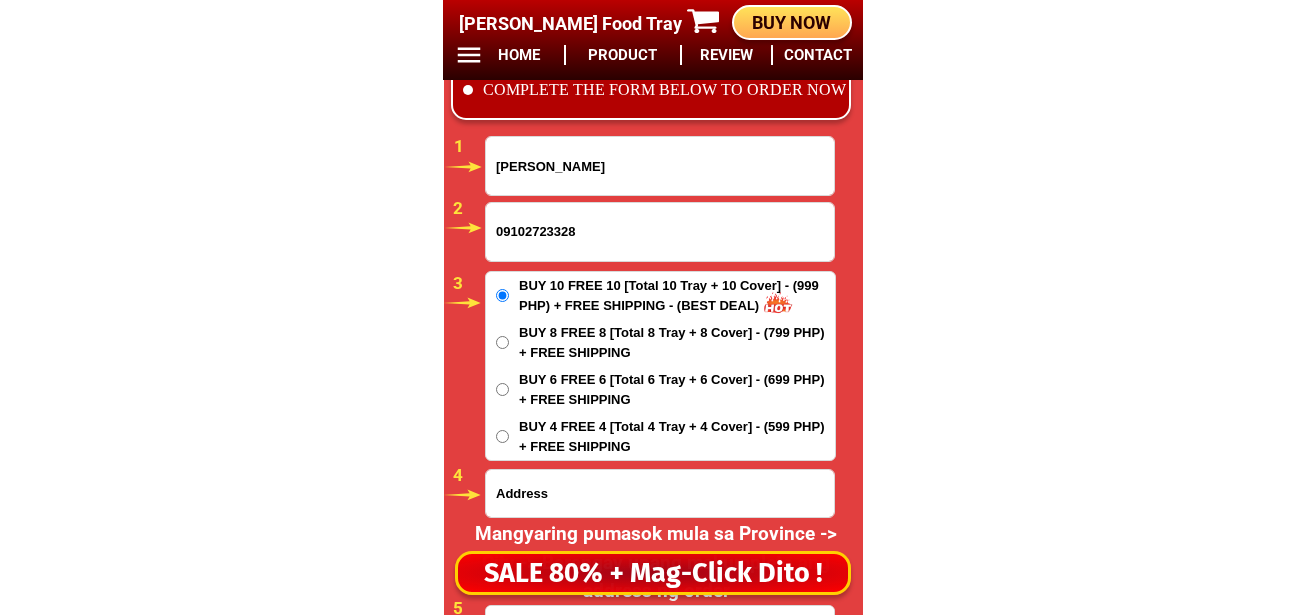 type on "[PERSON_NAME]" 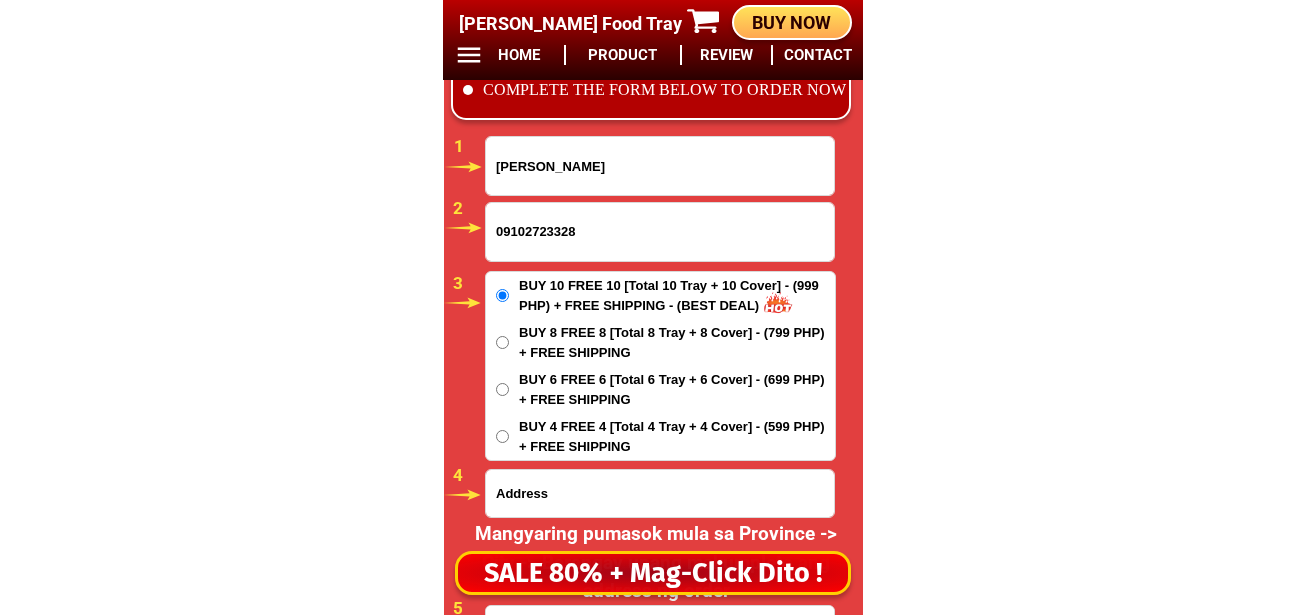 click at bounding box center (660, 493) 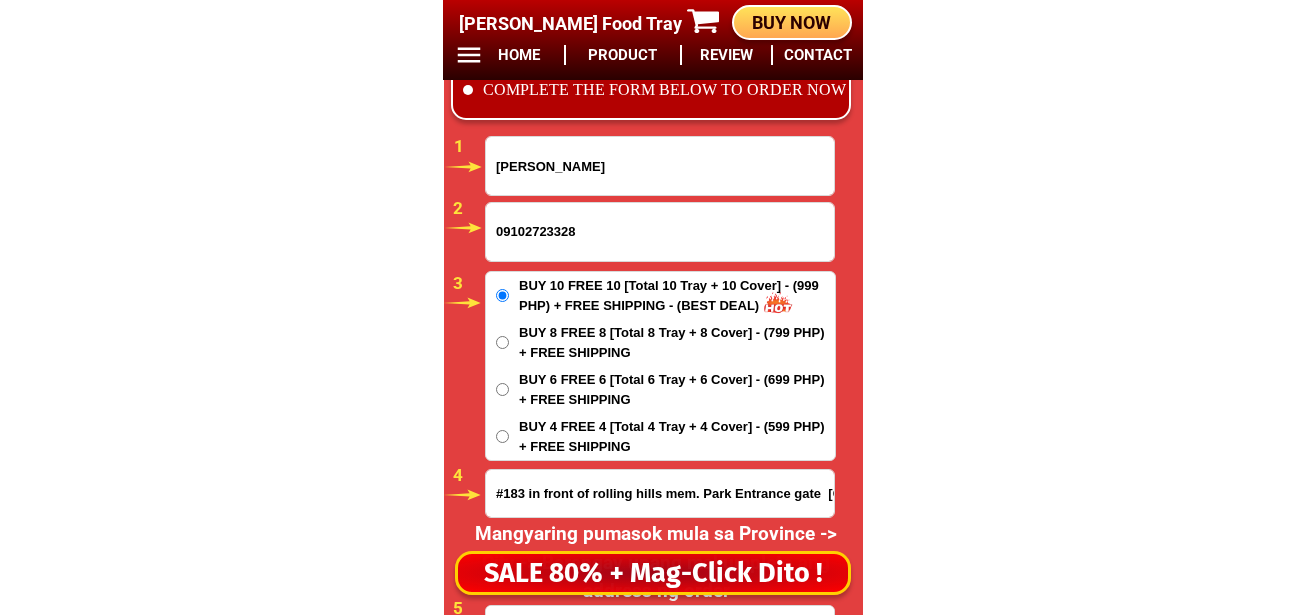 scroll, scrollTop: 0, scrollLeft: 163, axis: horizontal 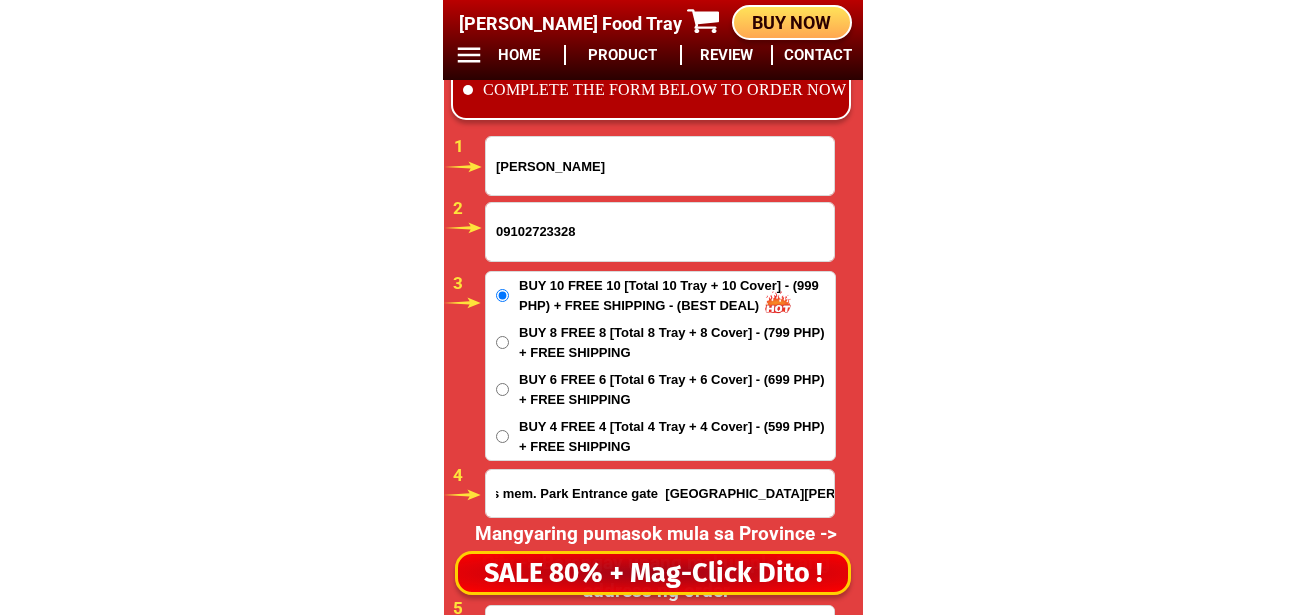 type on "#183 in front of rolling hills mem. Park Entrance gate  [GEOGRAPHIC_DATA][PERSON_NAME]" 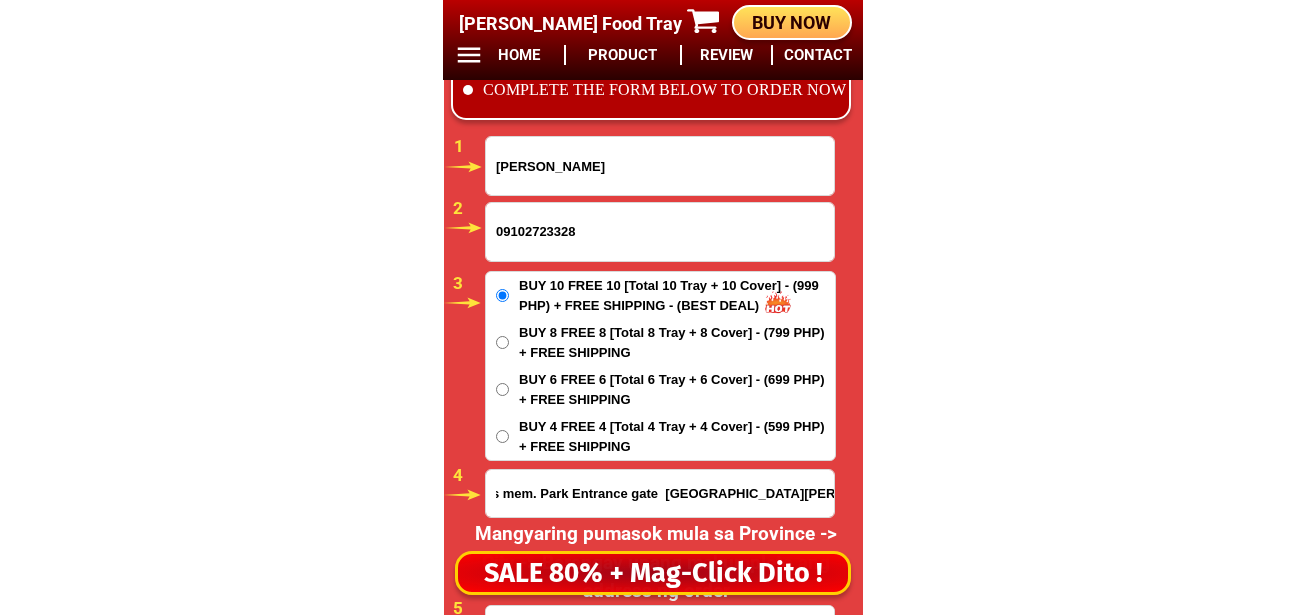 scroll, scrollTop: 0, scrollLeft: 0, axis: both 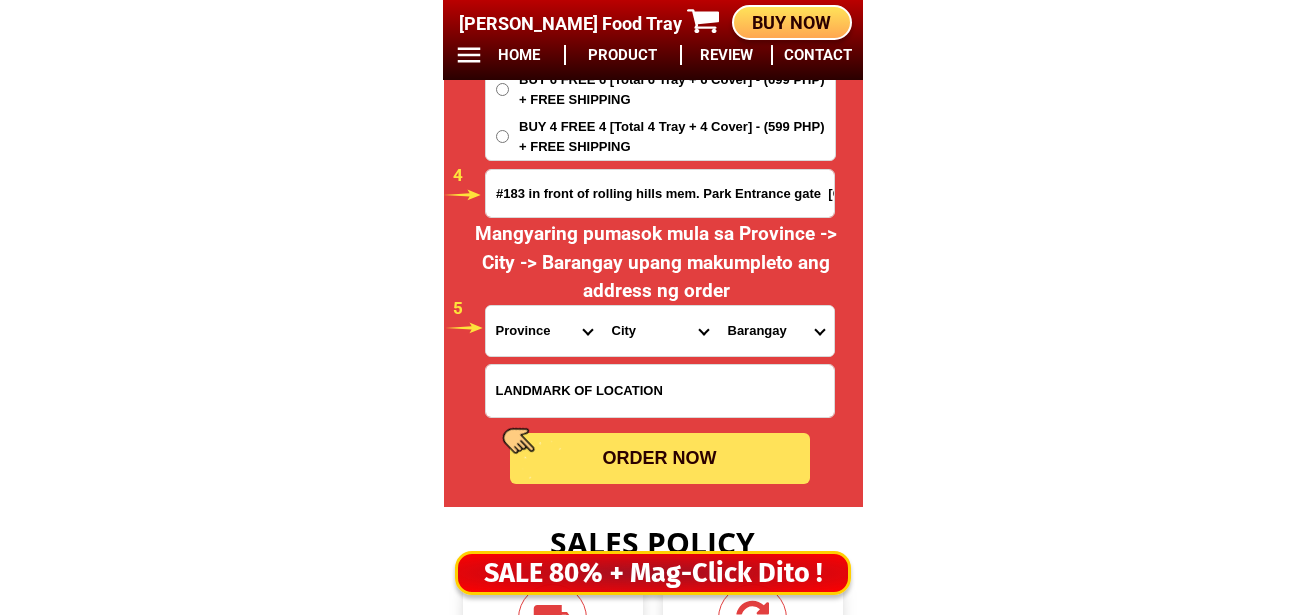 drag, startPoint x: 517, startPoint y: 344, endPoint x: 539, endPoint y: 308, distance: 42.190044 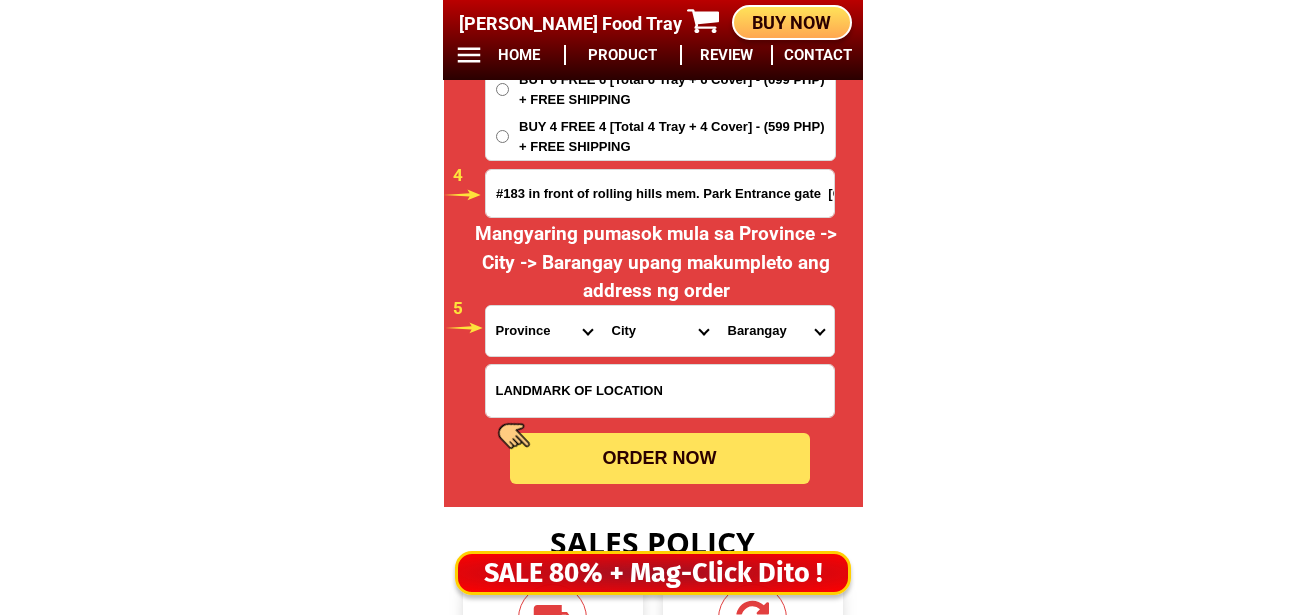 click on "Province [GEOGRAPHIC_DATA] [GEOGRAPHIC_DATA][PERSON_NAME][GEOGRAPHIC_DATA][GEOGRAPHIC_DATA] [GEOGRAPHIC_DATA] [GEOGRAPHIC_DATA][PERSON_NAME][GEOGRAPHIC_DATA][GEOGRAPHIC_DATA] [GEOGRAPHIC_DATA][PERSON_NAME][GEOGRAPHIC_DATA][GEOGRAPHIC_DATA] [GEOGRAPHIC_DATA][PERSON_NAME][GEOGRAPHIC_DATA][GEOGRAPHIC_DATA] [GEOGRAPHIC_DATA] [GEOGRAPHIC_DATA]-[GEOGRAPHIC_DATA] [GEOGRAPHIC_DATA][PERSON_NAME][GEOGRAPHIC_DATA] [GEOGRAPHIC_DATA] [GEOGRAPHIC_DATA] [GEOGRAPHIC_DATA] [GEOGRAPHIC_DATA] [GEOGRAPHIC_DATA] [GEOGRAPHIC_DATA]-occidental [GEOGRAPHIC_DATA] [GEOGRAPHIC_DATA] Eastern-[GEOGRAPHIC_DATA][PERSON_NAME][GEOGRAPHIC_DATA][GEOGRAPHIC_DATA] [GEOGRAPHIC_DATA]-norte [GEOGRAPHIC_DATA]-[GEOGRAPHIC_DATA] [GEOGRAPHIC_DATA][PERSON_NAME][GEOGRAPHIC_DATA] [GEOGRAPHIC_DATA] [GEOGRAPHIC_DATA] [GEOGRAPHIC_DATA][PERSON_NAME][GEOGRAPHIC_DATA][GEOGRAPHIC_DATA] [GEOGRAPHIC_DATA] Metro-[GEOGRAPHIC_DATA] [GEOGRAPHIC_DATA]-[GEOGRAPHIC_DATA]-[GEOGRAPHIC_DATA]-province [GEOGRAPHIC_DATA]-[GEOGRAPHIC_DATA]-oriental [GEOGRAPHIC_DATA] [GEOGRAPHIC_DATA] [GEOGRAPHIC_DATA]-[GEOGRAPHIC_DATA]-[GEOGRAPHIC_DATA] [GEOGRAPHIC_DATA] [GEOGRAPHIC_DATA] [GEOGRAPHIC_DATA] [GEOGRAPHIC_DATA] [GEOGRAPHIC_DATA][PERSON_NAME][GEOGRAPHIC_DATA][GEOGRAPHIC_DATA] [GEOGRAPHIC_DATA][PERSON_NAME][GEOGRAPHIC_DATA][GEOGRAPHIC_DATA] [GEOGRAPHIC_DATA]-[GEOGRAPHIC_DATA]-[GEOGRAPHIC_DATA]-[GEOGRAPHIC_DATA] [GEOGRAPHIC_DATA] [GEOGRAPHIC_DATA]-[GEOGRAPHIC_DATA]-[GEOGRAPHIC_DATA][PERSON_NAME][GEOGRAPHIC_DATA] [GEOGRAPHIC_DATA] [GEOGRAPHIC_DATA]" at bounding box center (544, 331) 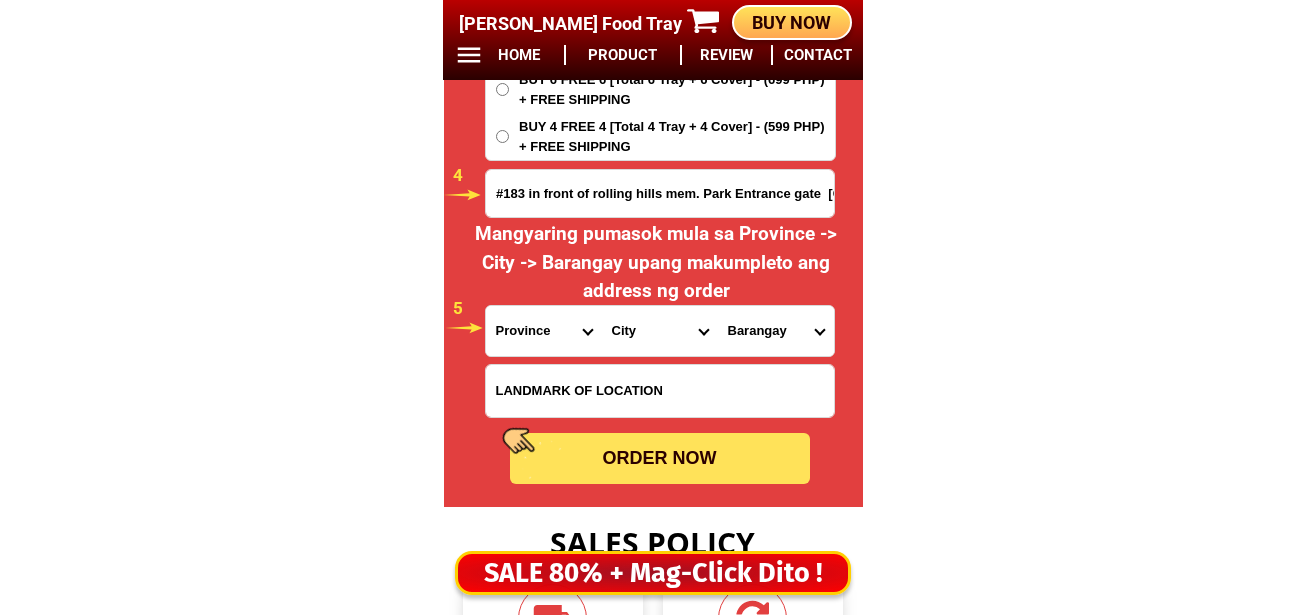 select on "63_396" 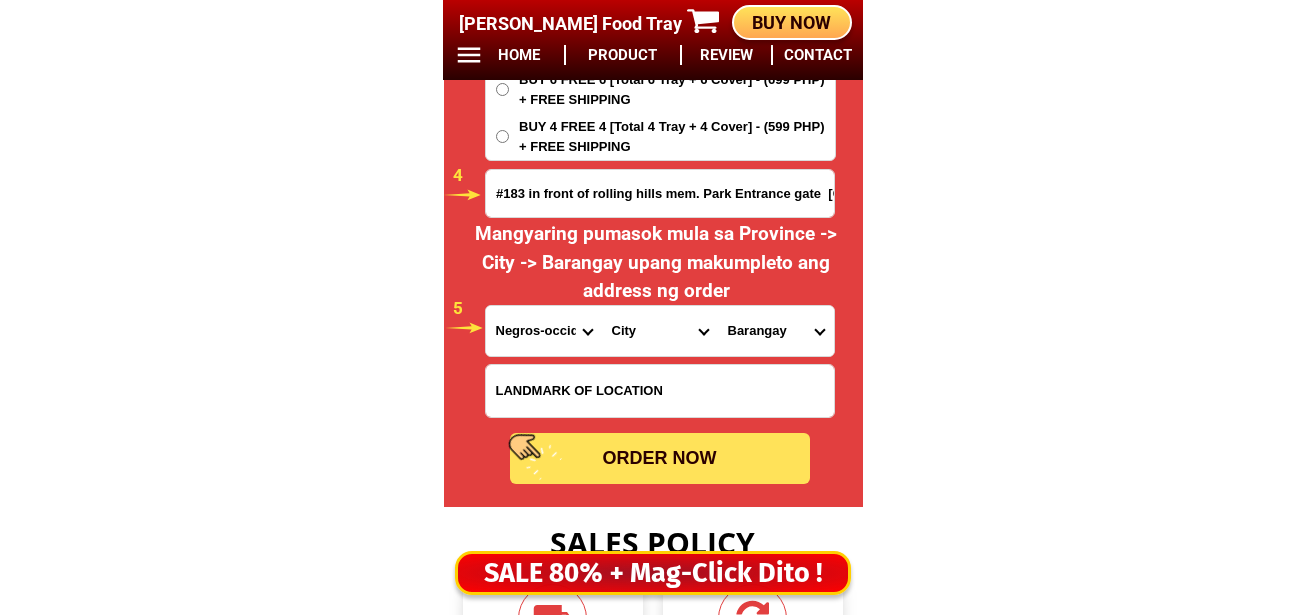 click on "Province [GEOGRAPHIC_DATA] [GEOGRAPHIC_DATA][PERSON_NAME][GEOGRAPHIC_DATA][GEOGRAPHIC_DATA] [GEOGRAPHIC_DATA] [GEOGRAPHIC_DATA][PERSON_NAME][GEOGRAPHIC_DATA][GEOGRAPHIC_DATA] [GEOGRAPHIC_DATA][PERSON_NAME][GEOGRAPHIC_DATA][GEOGRAPHIC_DATA] [GEOGRAPHIC_DATA][PERSON_NAME][GEOGRAPHIC_DATA][GEOGRAPHIC_DATA] [GEOGRAPHIC_DATA] [GEOGRAPHIC_DATA]-[GEOGRAPHIC_DATA] [GEOGRAPHIC_DATA][PERSON_NAME][GEOGRAPHIC_DATA] [GEOGRAPHIC_DATA] [GEOGRAPHIC_DATA] [GEOGRAPHIC_DATA] [GEOGRAPHIC_DATA] [GEOGRAPHIC_DATA] [GEOGRAPHIC_DATA]-occidental [GEOGRAPHIC_DATA] [GEOGRAPHIC_DATA] Eastern-[GEOGRAPHIC_DATA][PERSON_NAME][GEOGRAPHIC_DATA][GEOGRAPHIC_DATA] [GEOGRAPHIC_DATA]-norte [GEOGRAPHIC_DATA]-[GEOGRAPHIC_DATA] [GEOGRAPHIC_DATA][PERSON_NAME][GEOGRAPHIC_DATA] [GEOGRAPHIC_DATA] [GEOGRAPHIC_DATA] [GEOGRAPHIC_DATA][PERSON_NAME][GEOGRAPHIC_DATA][GEOGRAPHIC_DATA] [GEOGRAPHIC_DATA] Metro-[GEOGRAPHIC_DATA] [GEOGRAPHIC_DATA]-[GEOGRAPHIC_DATA]-[GEOGRAPHIC_DATA]-province [GEOGRAPHIC_DATA]-[GEOGRAPHIC_DATA]-oriental [GEOGRAPHIC_DATA] [GEOGRAPHIC_DATA] [GEOGRAPHIC_DATA]-[GEOGRAPHIC_DATA]-[GEOGRAPHIC_DATA] [GEOGRAPHIC_DATA] [GEOGRAPHIC_DATA] [GEOGRAPHIC_DATA] [GEOGRAPHIC_DATA] [GEOGRAPHIC_DATA][PERSON_NAME][GEOGRAPHIC_DATA][GEOGRAPHIC_DATA] [GEOGRAPHIC_DATA][PERSON_NAME][GEOGRAPHIC_DATA][GEOGRAPHIC_DATA] [GEOGRAPHIC_DATA]-[GEOGRAPHIC_DATA]-[GEOGRAPHIC_DATA]-[GEOGRAPHIC_DATA] [GEOGRAPHIC_DATA] [GEOGRAPHIC_DATA]-[GEOGRAPHIC_DATA]-[GEOGRAPHIC_DATA][PERSON_NAME][GEOGRAPHIC_DATA] [GEOGRAPHIC_DATA] [GEOGRAPHIC_DATA]" at bounding box center (544, 331) 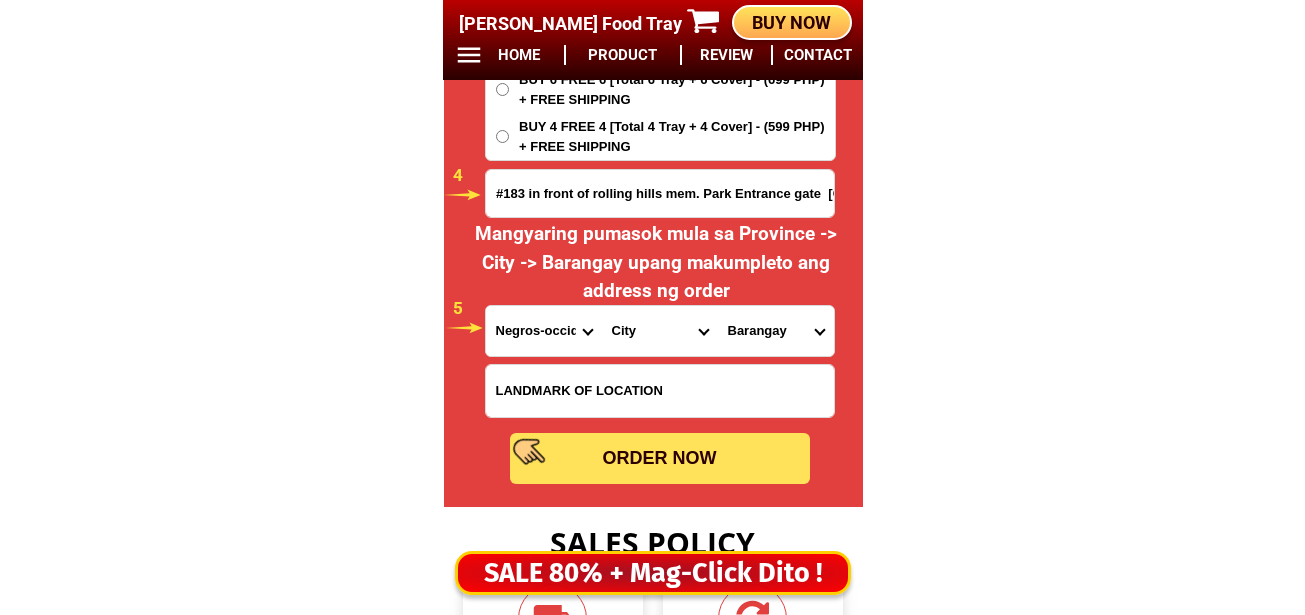 click on "City [GEOGRAPHIC_DATA]-city [GEOGRAPHIC_DATA]-city [GEOGRAPHIC_DATA][PERSON_NAME][GEOGRAPHIC_DATA]-city [GEOGRAPHIC_DATA] [PERSON_NAME]-b.-[GEOGRAPHIC_DATA][PERSON_NAME][GEOGRAPHIC_DATA]-city [GEOGRAPHIC_DATA]-city [GEOGRAPHIC_DATA] [GEOGRAPHIC_DATA]-an [GEOGRAPHIC_DATA][PERSON_NAME][GEOGRAPHIC_DATA]-city [GEOGRAPHIC_DATA][PERSON_NAME]-city [GEOGRAPHIC_DATA] [GEOGRAPHIC_DATA][PERSON_NAME][GEOGRAPHIC_DATA][GEOGRAPHIC_DATA][GEOGRAPHIC_DATA] [GEOGRAPHIC_DATA]-occidental-[GEOGRAPHIC_DATA]-occidental-[GEOGRAPHIC_DATA] [GEOGRAPHIC_DATA]-occidental-[GEOGRAPHIC_DATA][PERSON_NAME]-occidental-[GEOGRAPHIC_DATA]-[PERSON_NAME][GEOGRAPHIC_DATA]-occidental-[GEOGRAPHIC_DATA]-[GEOGRAPHIC_DATA] [GEOGRAPHIC_DATA][PERSON_NAME][GEOGRAPHIC_DATA]-city [GEOGRAPHIC_DATA]-[PERSON_NAME]-city [PERSON_NAME]-city [GEOGRAPHIC_DATA] [GEOGRAPHIC_DATA][PERSON_NAME][GEOGRAPHIC_DATA]" at bounding box center [660, 331] 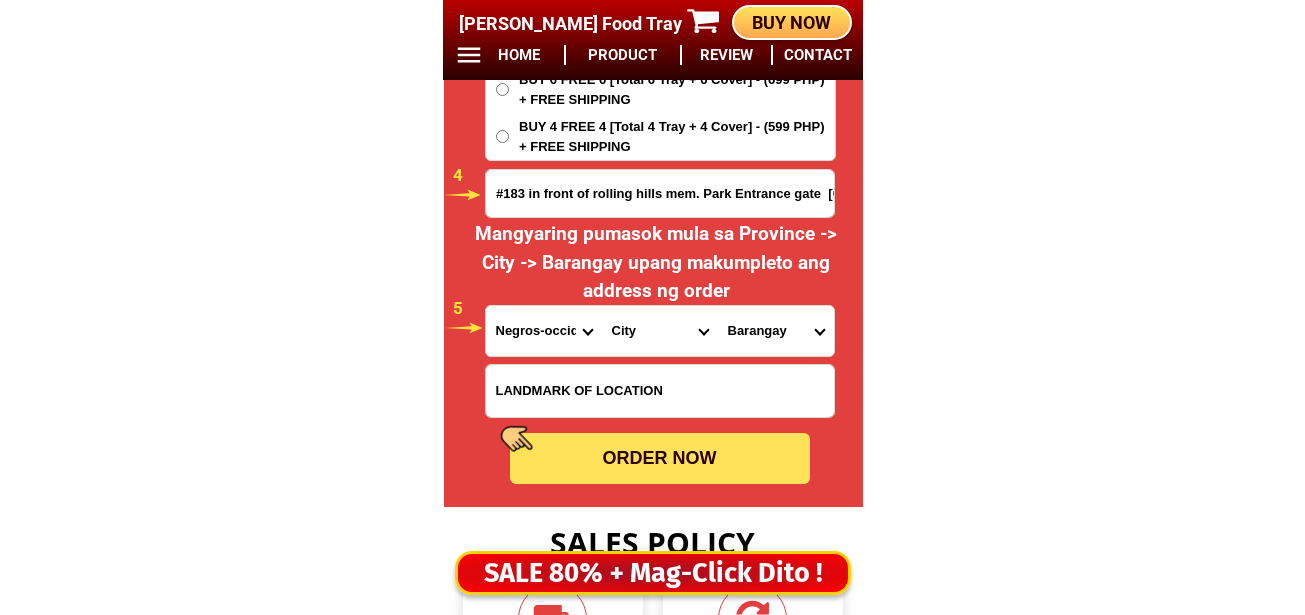 select on "63_3968348" 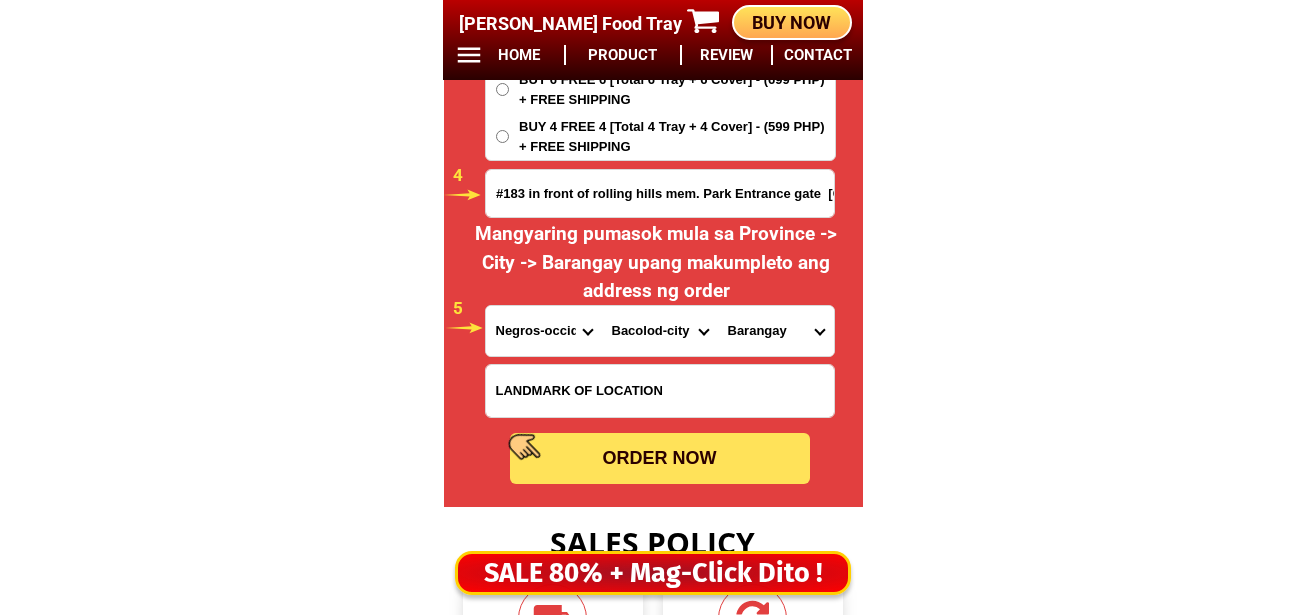 click on "City [GEOGRAPHIC_DATA]-city [GEOGRAPHIC_DATA]-city [GEOGRAPHIC_DATA][PERSON_NAME][GEOGRAPHIC_DATA]-city [GEOGRAPHIC_DATA] [PERSON_NAME]-b.-[GEOGRAPHIC_DATA][PERSON_NAME][GEOGRAPHIC_DATA]-city [GEOGRAPHIC_DATA]-city [GEOGRAPHIC_DATA] [GEOGRAPHIC_DATA]-an [GEOGRAPHIC_DATA][PERSON_NAME][GEOGRAPHIC_DATA]-city [GEOGRAPHIC_DATA][PERSON_NAME]-city [GEOGRAPHIC_DATA] [GEOGRAPHIC_DATA][PERSON_NAME][GEOGRAPHIC_DATA][GEOGRAPHIC_DATA][GEOGRAPHIC_DATA] [GEOGRAPHIC_DATA]-occidental-[GEOGRAPHIC_DATA]-occidental-[GEOGRAPHIC_DATA] [GEOGRAPHIC_DATA]-occidental-[GEOGRAPHIC_DATA][PERSON_NAME]-occidental-[GEOGRAPHIC_DATA]-[PERSON_NAME][GEOGRAPHIC_DATA]-occidental-[GEOGRAPHIC_DATA]-[GEOGRAPHIC_DATA] [GEOGRAPHIC_DATA][PERSON_NAME][GEOGRAPHIC_DATA]-city [GEOGRAPHIC_DATA]-[PERSON_NAME]-city [PERSON_NAME]-city [GEOGRAPHIC_DATA] [GEOGRAPHIC_DATA][PERSON_NAME][GEOGRAPHIC_DATA]" at bounding box center (660, 331) 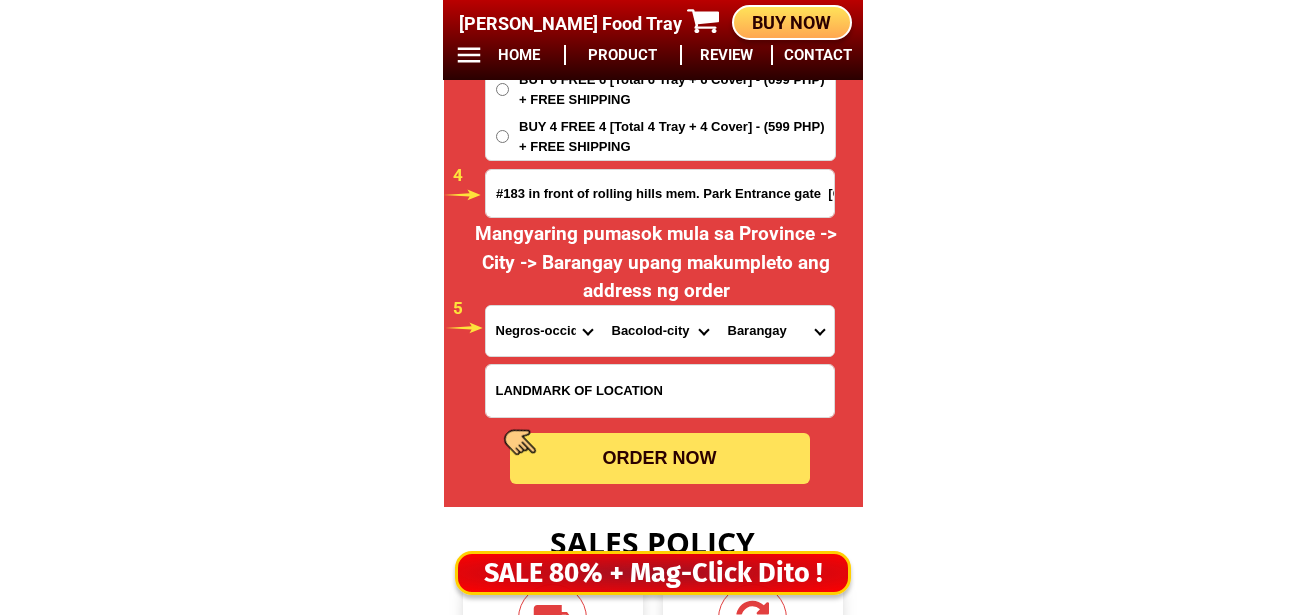 drag, startPoint x: 744, startPoint y: 335, endPoint x: 762, endPoint y: 308, distance: 32.449963 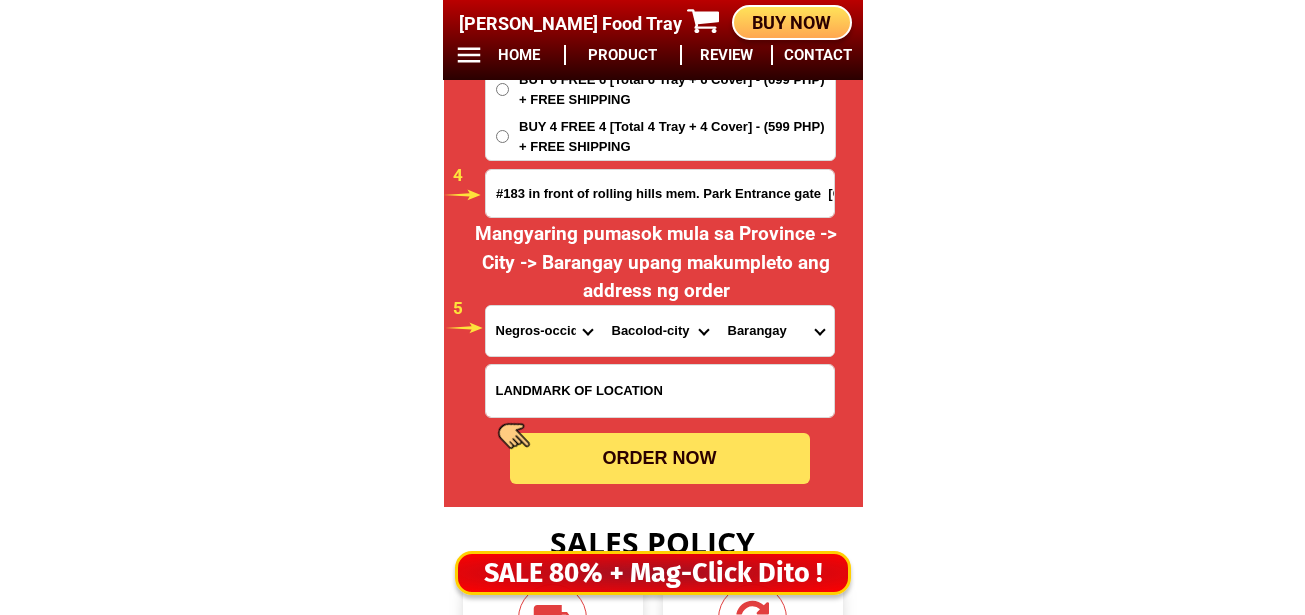click on "Barangay [PERSON_NAME] Barangay 1 (pob.) Barangay 10 (pob.) Barangay 11 (pob.) Barangay 12 (pob.) Barangay 13 (pob.) Barangay 14 (pob.) Barangay 15 (pob.) Barangay 16 (pob.) Barangay 17 (pob.) Barangay 18 (pob.) Barangay 19 (pob.) Barangay 2 (pob.) Barangay 20 (pob.) Barangay 21 (pob.) Barangay 22 (pob.) Barangay 23 (pob.) Barangay 24 (pob.) Barangay 25 (pob.) Barangay 26 (pob.) Barangay 27 (pob.) Barangay 28 (pob.) Barangay 29 (pob.) Barangay 3 (pob.) Barangay 30 (pob.) Barangay 31 (pob.) Barangay 32 (pob.) Barangay 33 (pob.) Barangay 34 (pob.) Barangay 35 (pob.) Barangay 36 (pob.) Barangay 37 (pob.) Barangay 38 (pob.) Barangay 39 (pob.) Barangay 4 (pob.) Barangay 40 (pob.) Barangay 41 (pob.) Barangay 5 (pob.) Barangay 6 (pob.) Barangay 7 (pob.) Barangay 8 (pob.) Barangay 9 (pob.) [GEOGRAPHIC_DATA][PERSON_NAME][GEOGRAPHIC_DATA][GEOGRAPHIC_DATA] Handumanan [GEOGRAPHIC_DATA] [GEOGRAPHIC_DATA] [GEOGRAPHIC_DATA] [GEOGRAPHIC_DATA] [GEOGRAPHIC_DATA] [GEOGRAPHIC_DATA] [GEOGRAPHIC_DATA] [GEOGRAPHIC_DATA]" at bounding box center [776, 331] 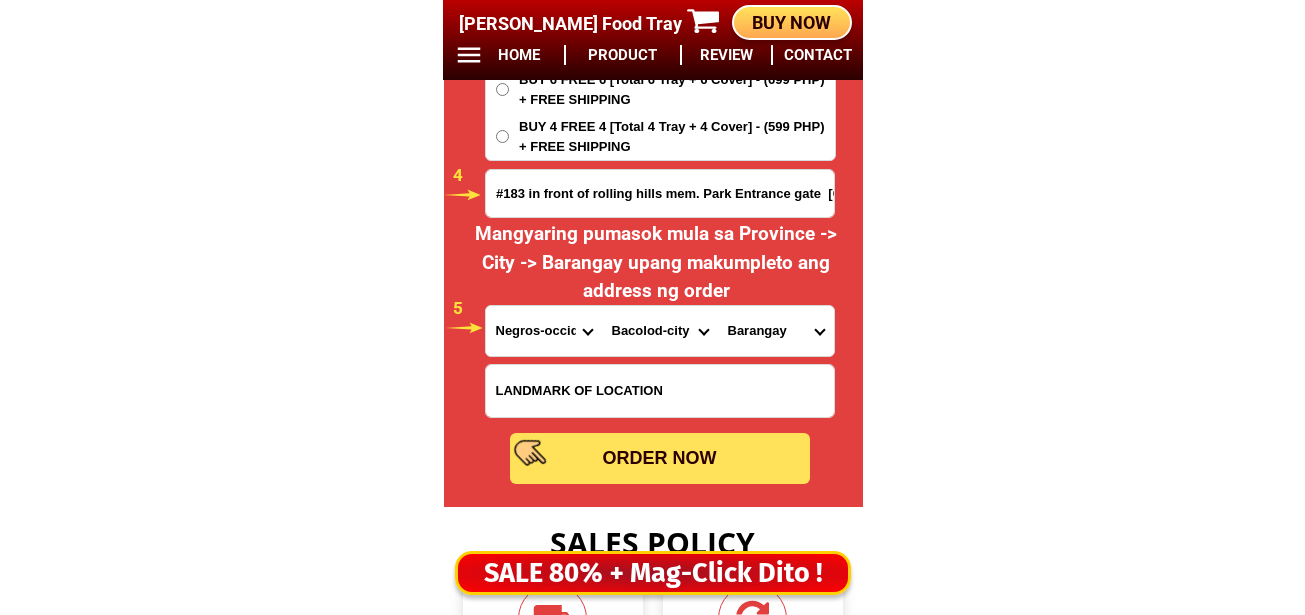 select on "63_39683489045" 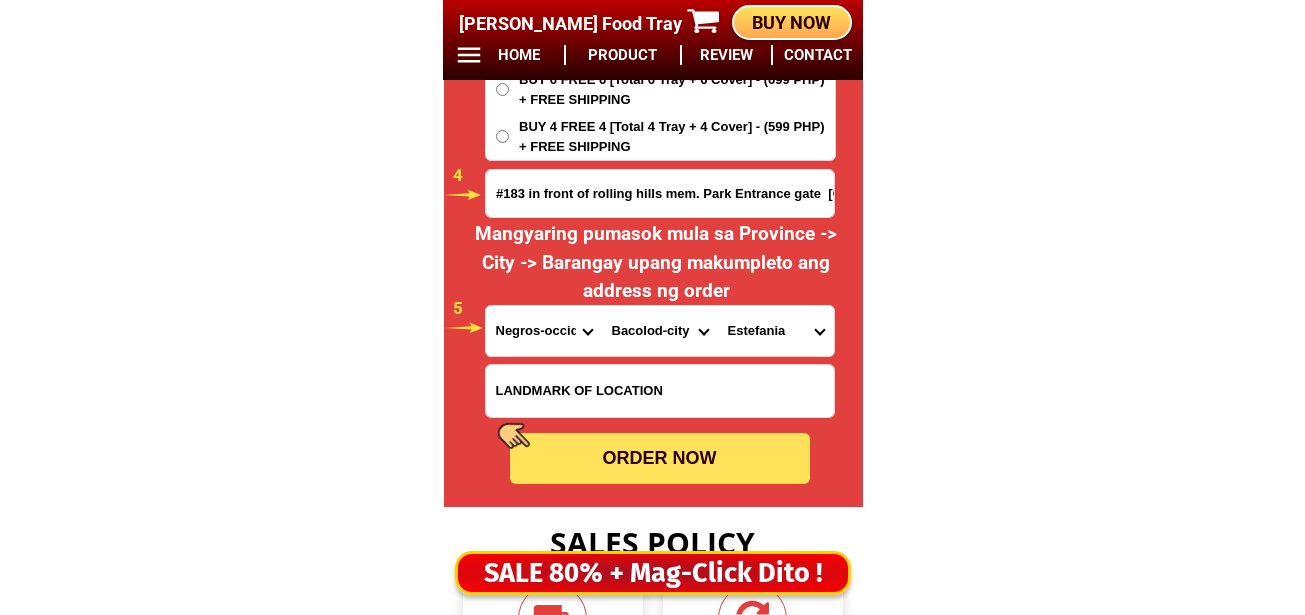 click on "Barangay [PERSON_NAME] Barangay 1 (pob.) Barangay 10 (pob.) Barangay 11 (pob.) Barangay 12 (pob.) Barangay 13 (pob.) Barangay 14 (pob.) Barangay 15 (pob.) Barangay 16 (pob.) Barangay 17 (pob.) Barangay 18 (pob.) Barangay 19 (pob.) Barangay 2 (pob.) Barangay 20 (pob.) Barangay 21 (pob.) Barangay 22 (pob.) Barangay 23 (pob.) Barangay 24 (pob.) Barangay 25 (pob.) Barangay 26 (pob.) Barangay 27 (pob.) Barangay 28 (pob.) Barangay 29 (pob.) Barangay 3 (pob.) Barangay 30 (pob.) Barangay 31 (pob.) Barangay 32 (pob.) Barangay 33 (pob.) Barangay 34 (pob.) Barangay 35 (pob.) Barangay 36 (pob.) Barangay 37 (pob.) Barangay 38 (pob.) Barangay 39 (pob.) Barangay 4 (pob.) Barangay 40 (pob.) Barangay 41 (pob.) Barangay 5 (pob.) Barangay 6 (pob.) Barangay 7 (pob.) Barangay 8 (pob.) Barangay 9 (pob.) [GEOGRAPHIC_DATA][PERSON_NAME][GEOGRAPHIC_DATA][GEOGRAPHIC_DATA] Handumanan [GEOGRAPHIC_DATA] [GEOGRAPHIC_DATA] [GEOGRAPHIC_DATA] [GEOGRAPHIC_DATA] [GEOGRAPHIC_DATA] [GEOGRAPHIC_DATA] [GEOGRAPHIC_DATA] [GEOGRAPHIC_DATA]" at bounding box center (776, 331) 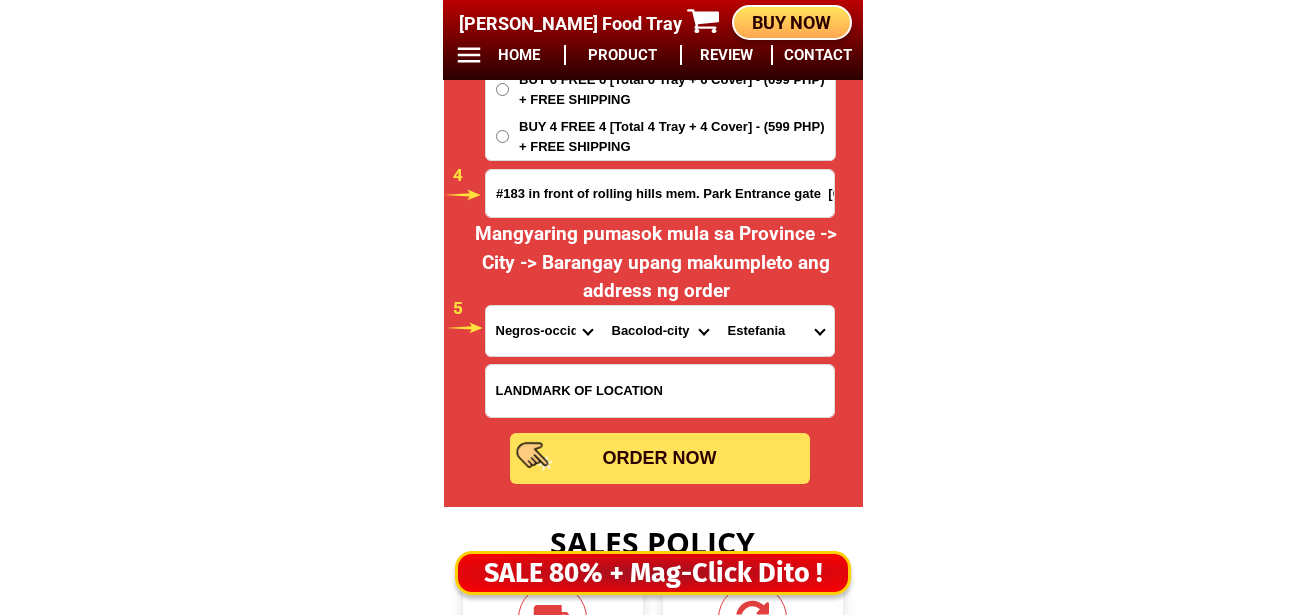 scroll, scrollTop: 17178, scrollLeft: 0, axis: vertical 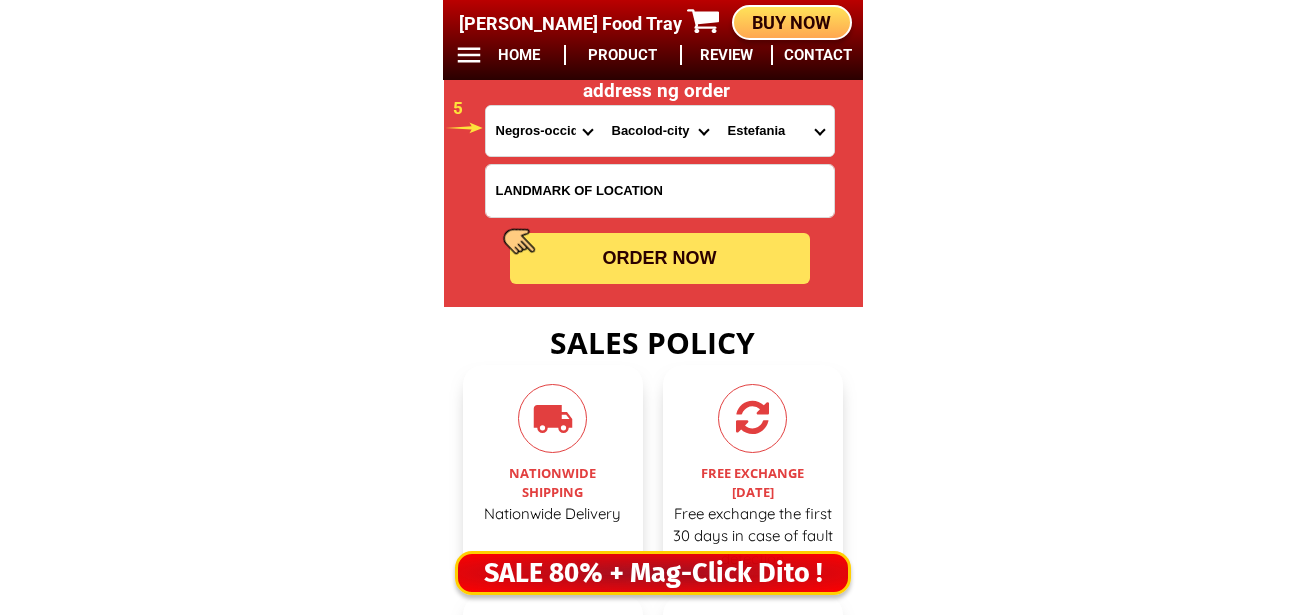 click on "ORDER NOW" at bounding box center (660, 258) 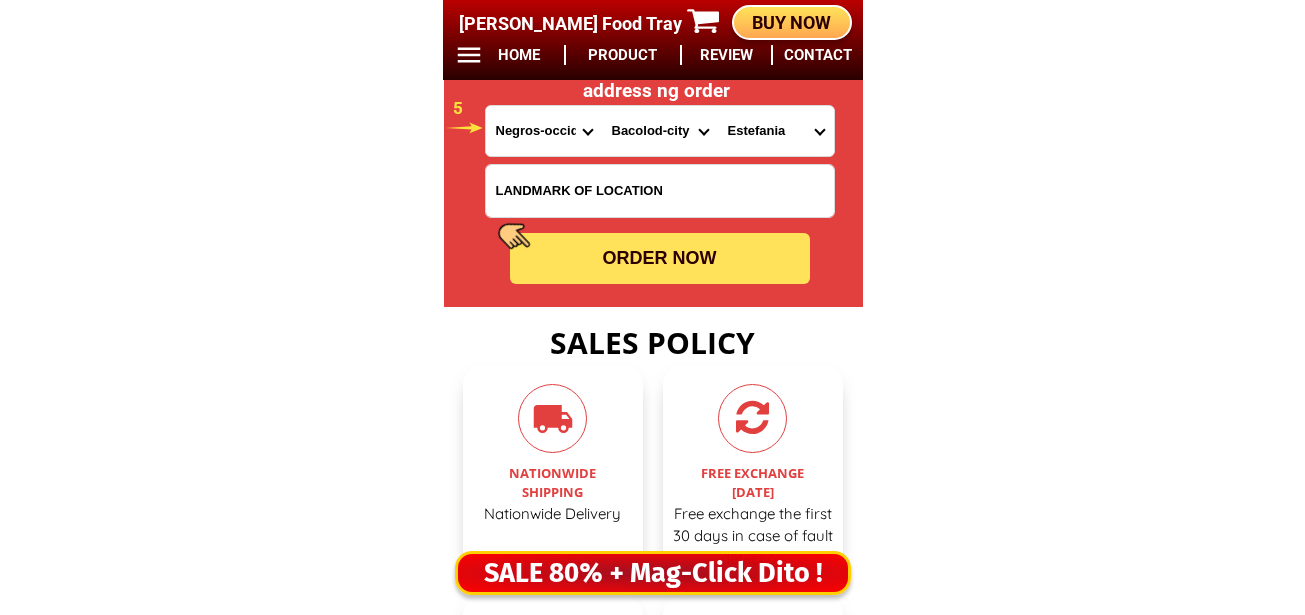 radio on "true" 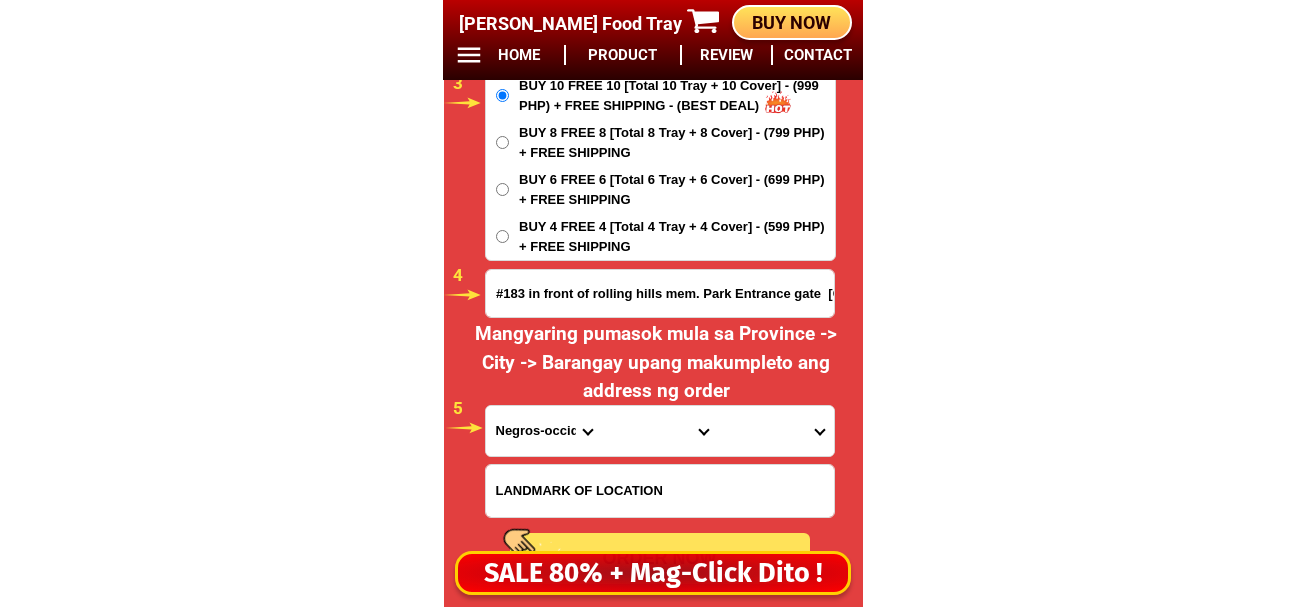 scroll, scrollTop: 16578, scrollLeft: 0, axis: vertical 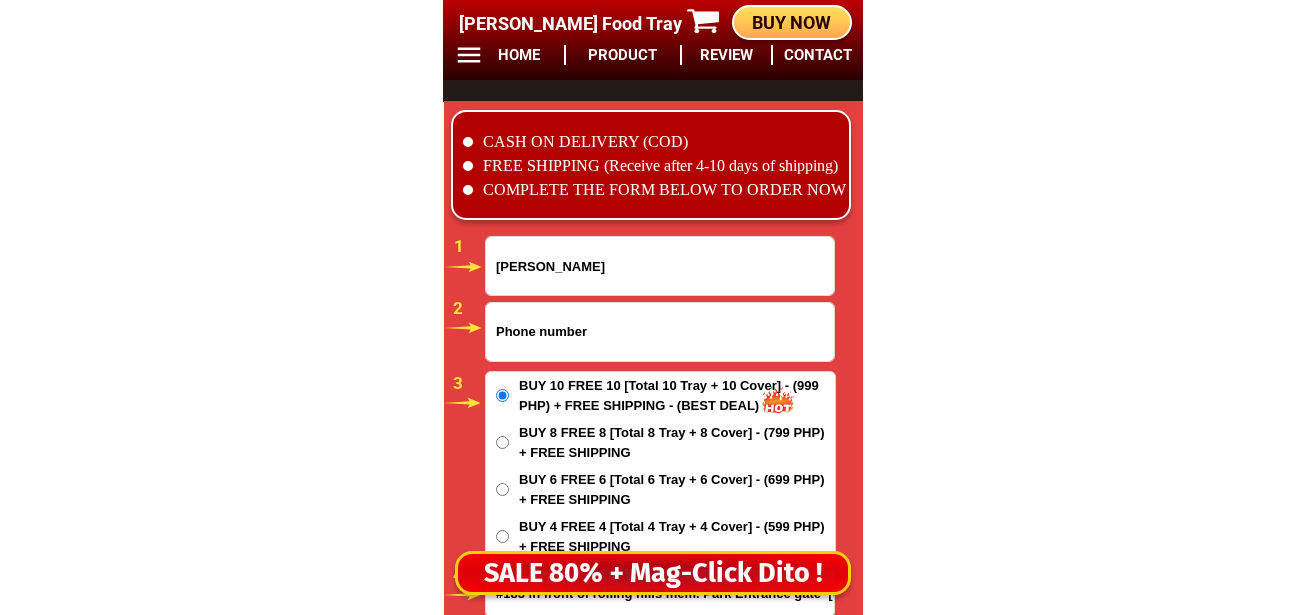 click at bounding box center (660, 332) 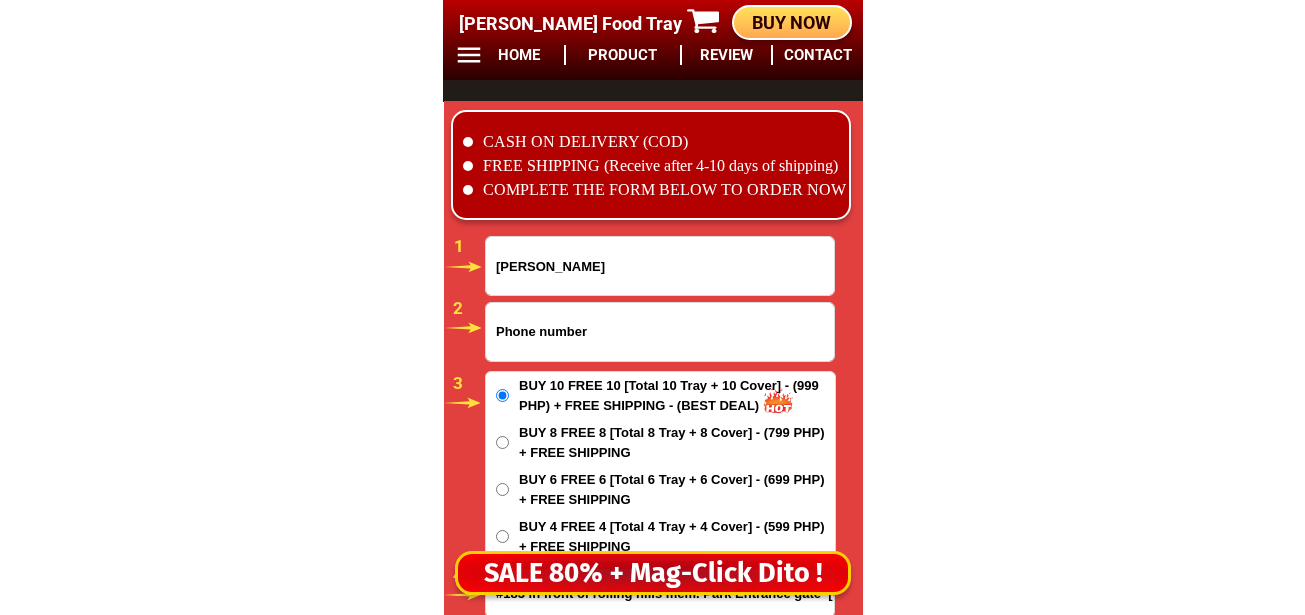 paste on "09455629598" 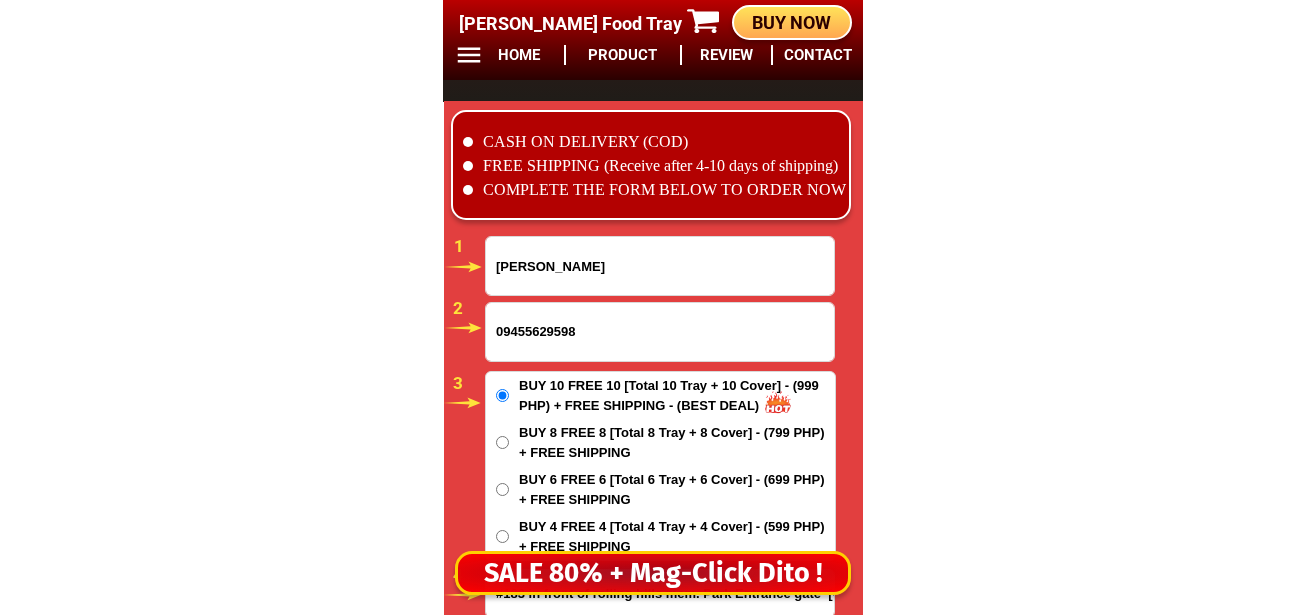 type on "09455629598" 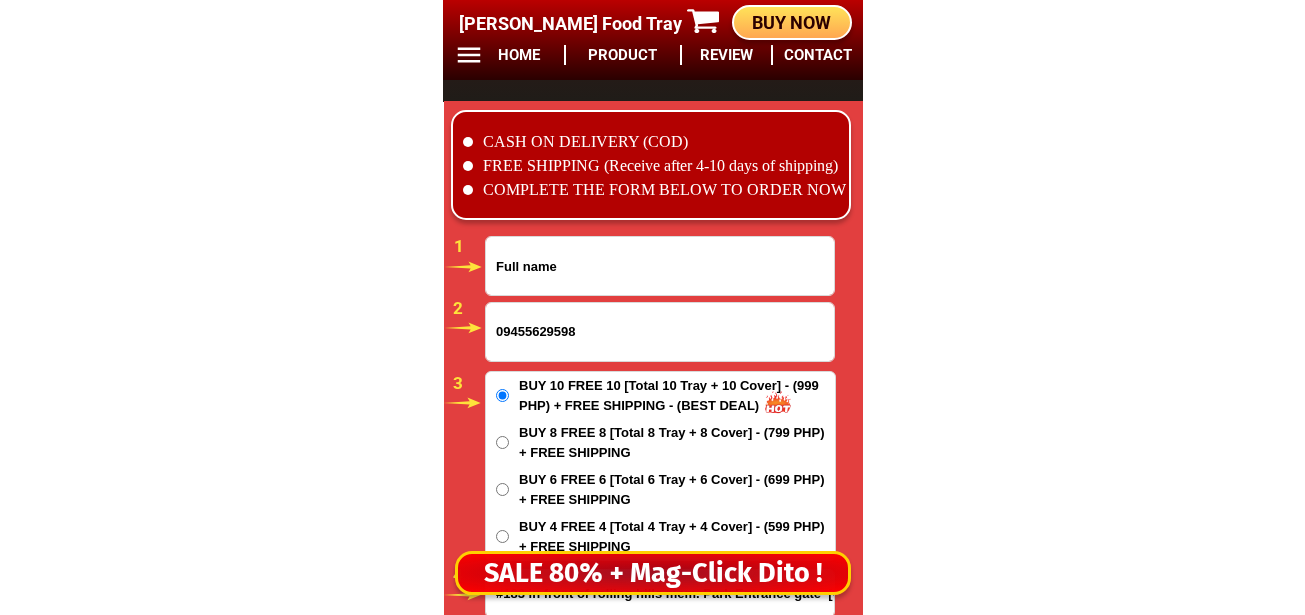 click at bounding box center (660, 266) 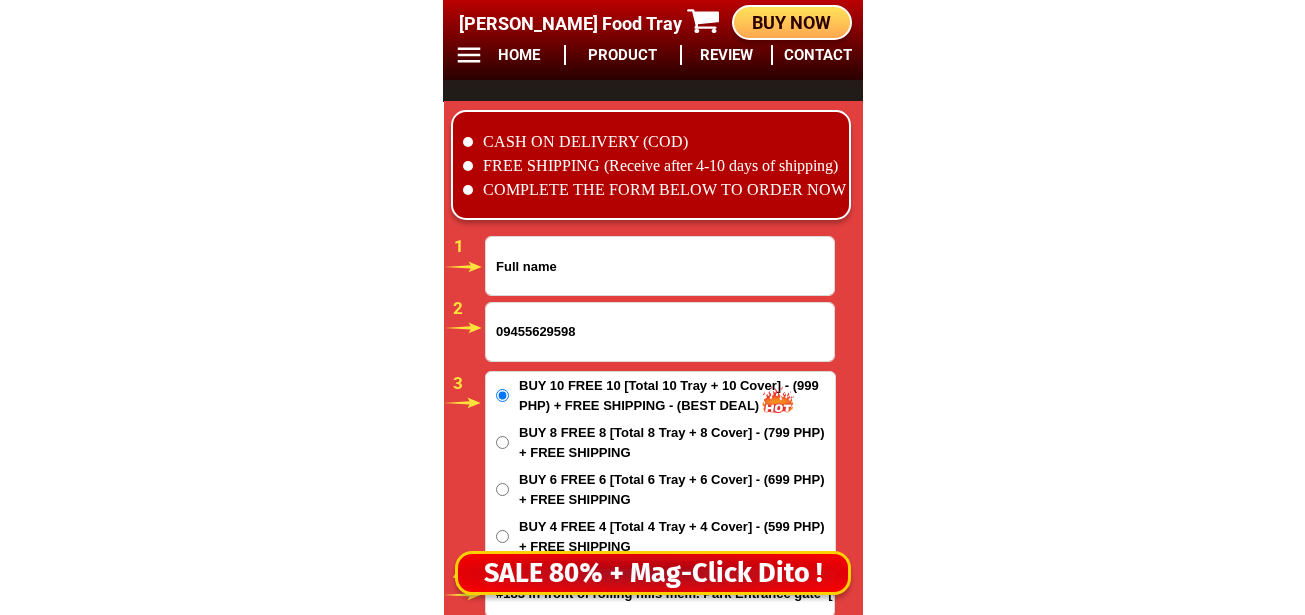 paste on "[PERSON_NAME]" 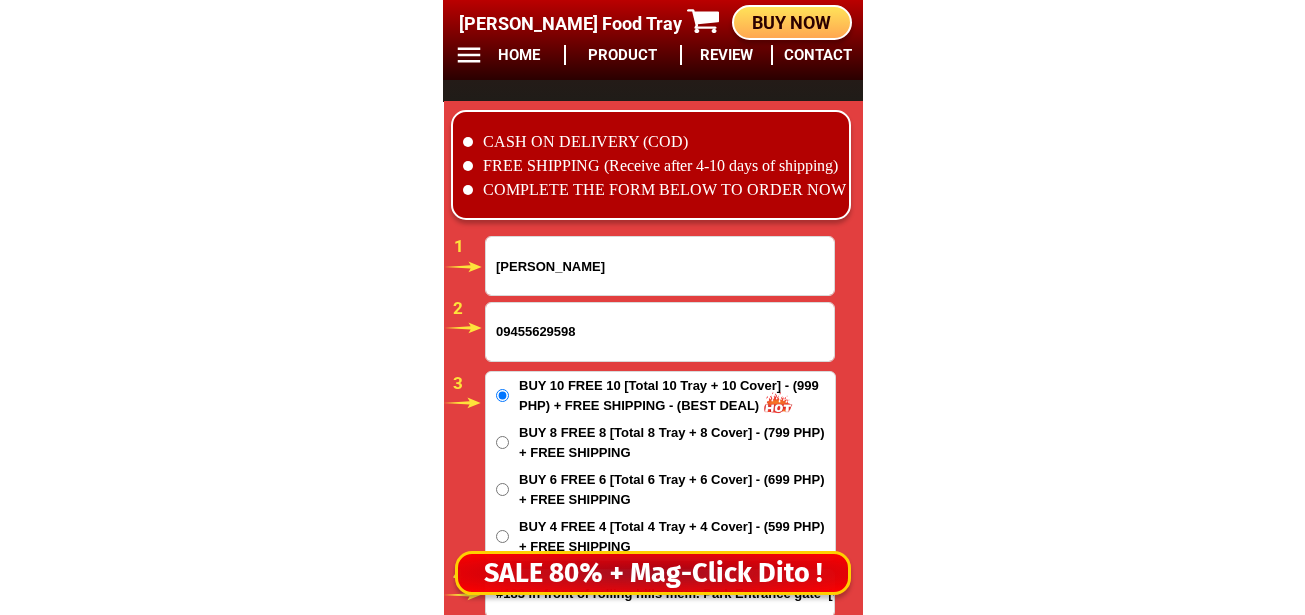 type on "[PERSON_NAME]" 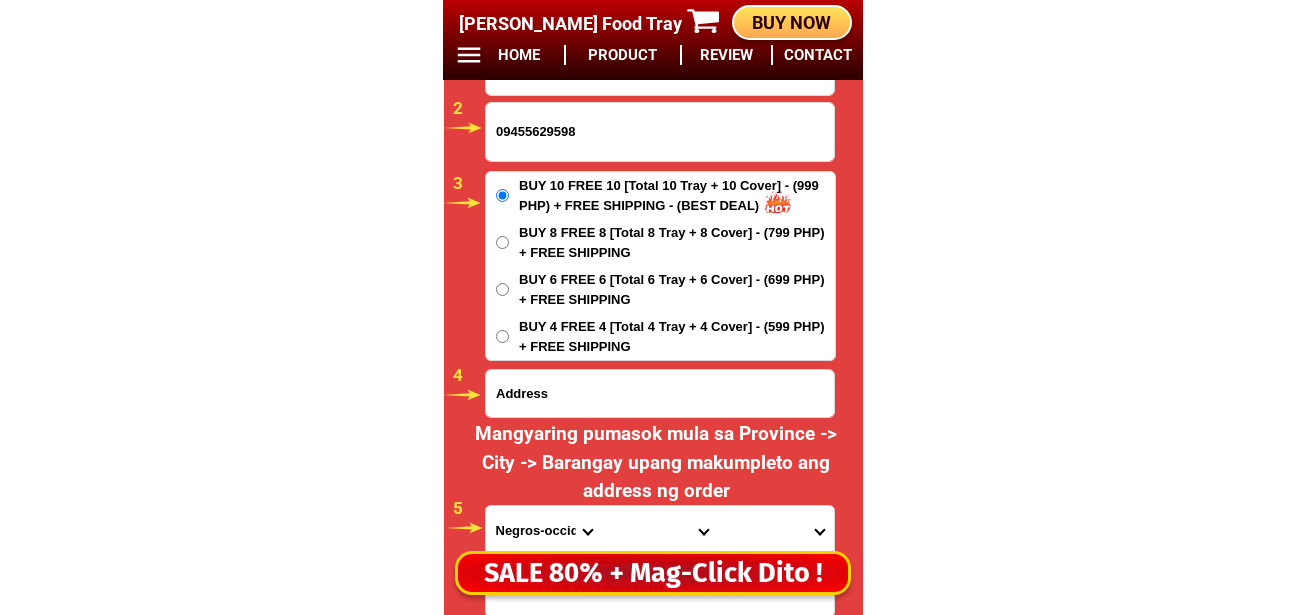click at bounding box center [660, 393] 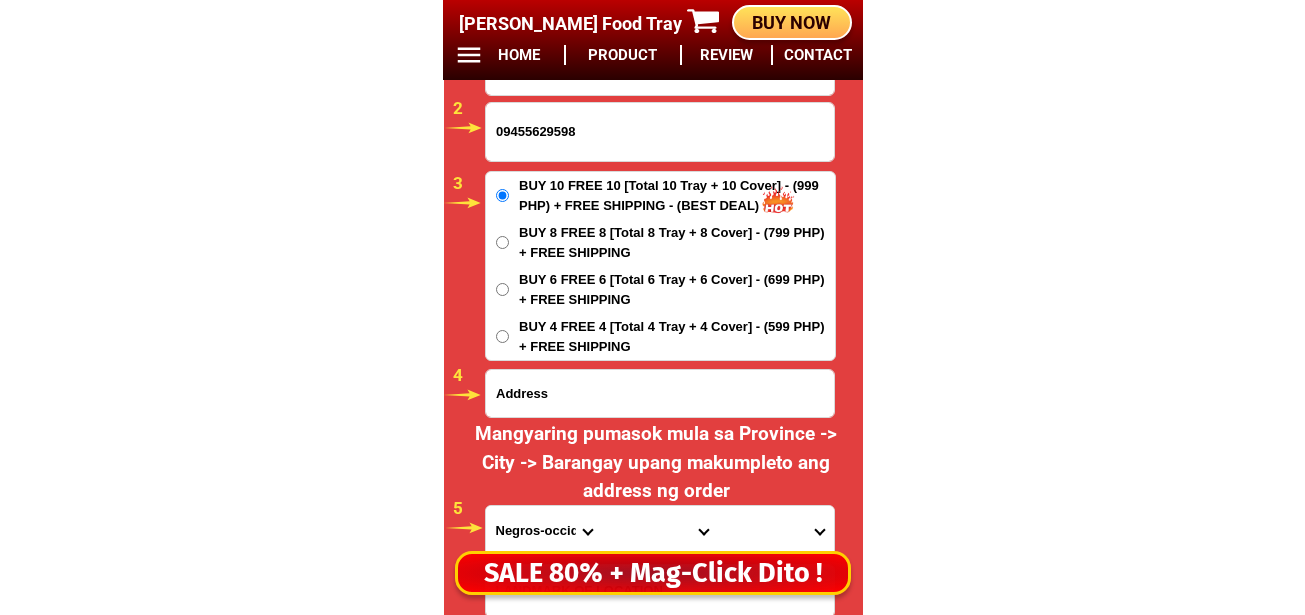 paste on "10 [PERSON_NAME] st [PERSON_NAME] Baseco Mariveles Bataan" 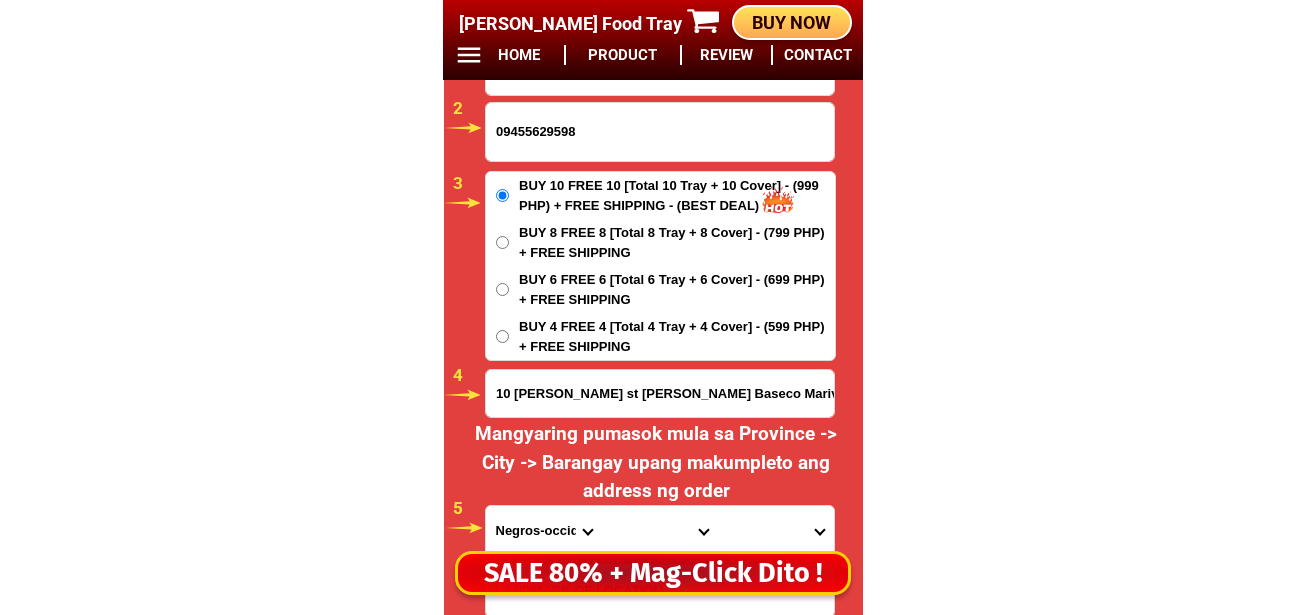 type on "10 [PERSON_NAME] st [PERSON_NAME] Baseco Mariveles Bataan" 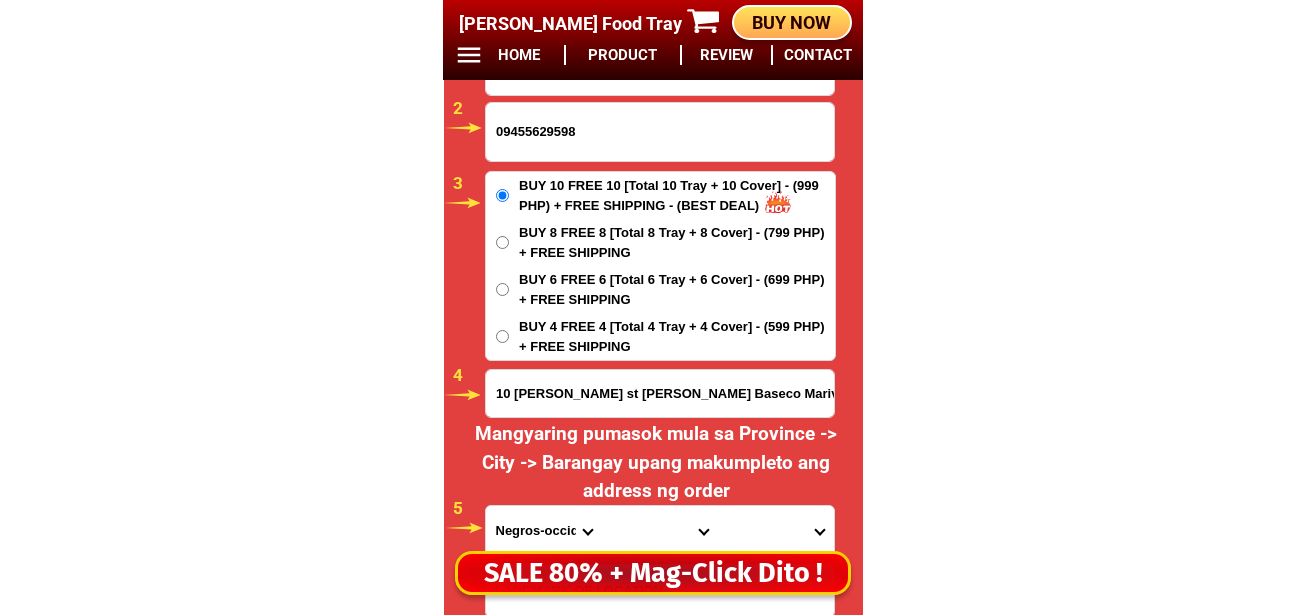 scroll, scrollTop: 16978, scrollLeft: 0, axis: vertical 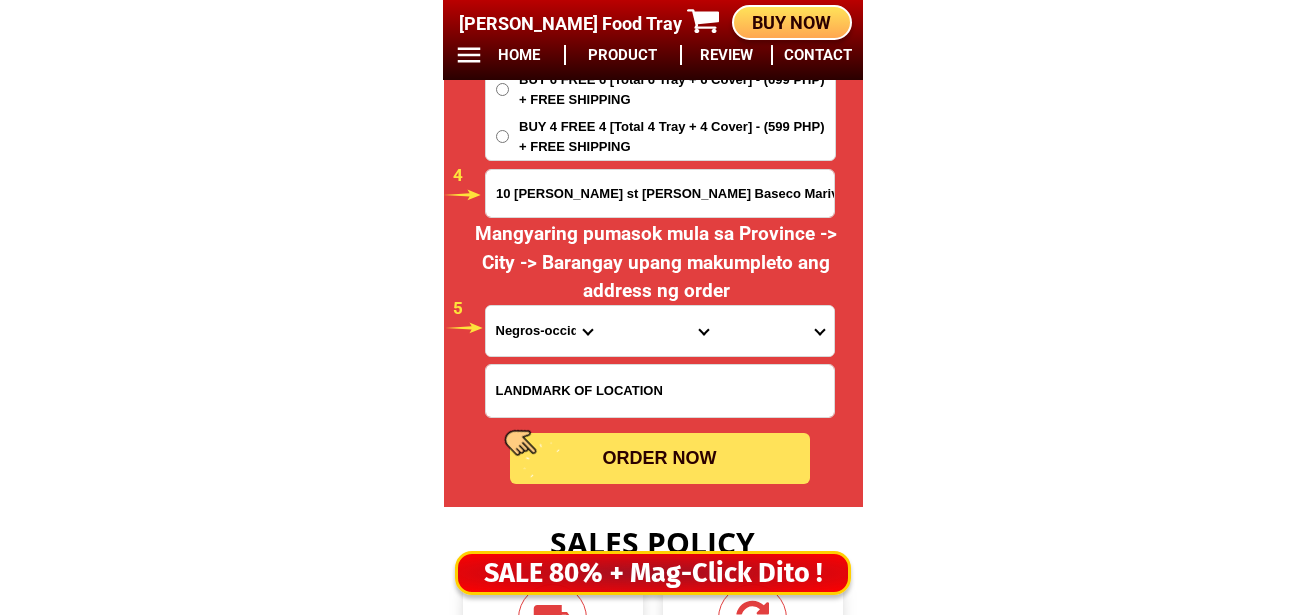 click at bounding box center (660, 391) 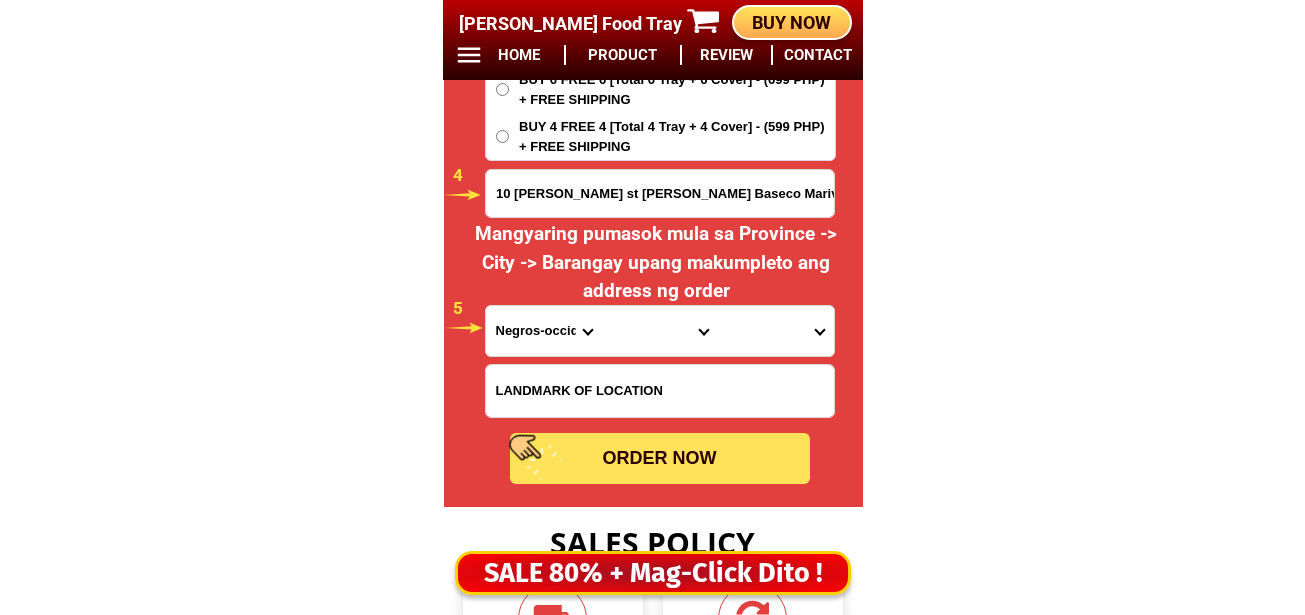 paste on "[PERSON_NAME] tawagan ang Cellphone ko  Alam na ng rider Ang bahay ko" 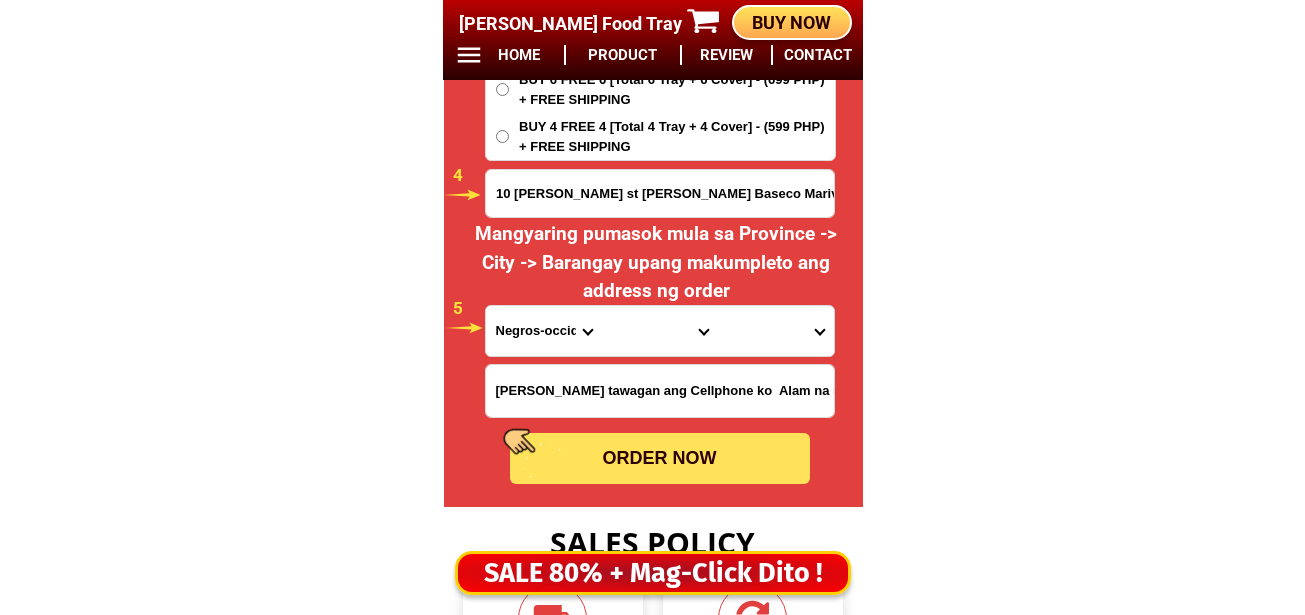 scroll, scrollTop: 0, scrollLeft: 112, axis: horizontal 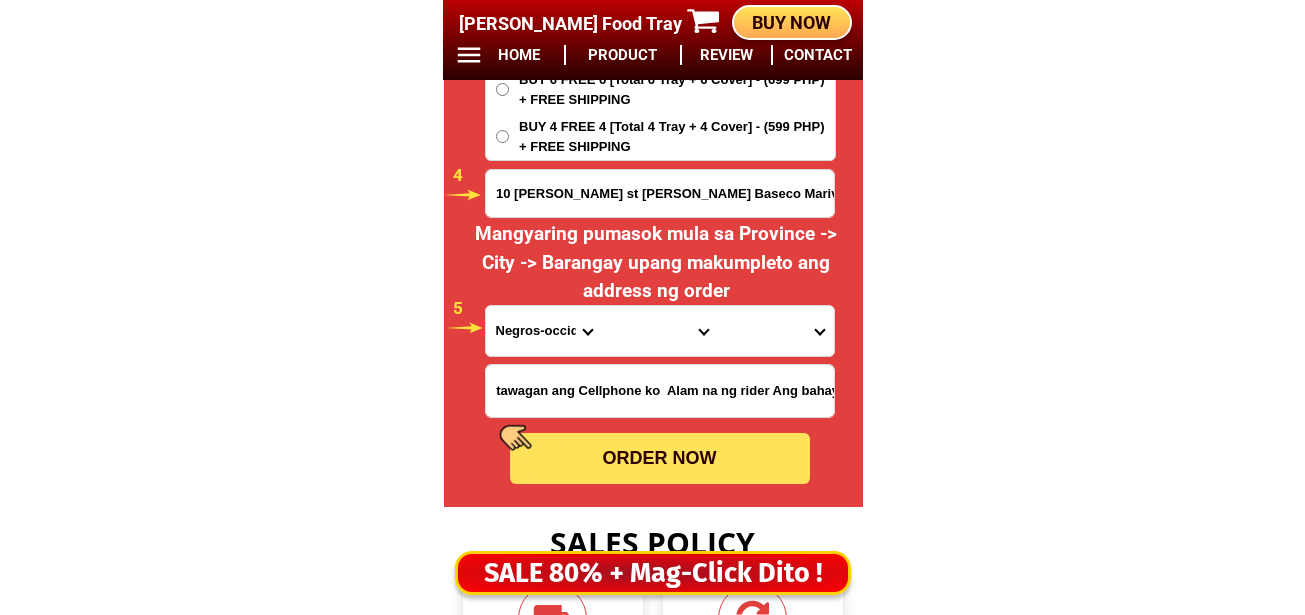 type on "[PERSON_NAME] tawagan ang Cellphone ko  Alam na ng rider Ang bahay ko" 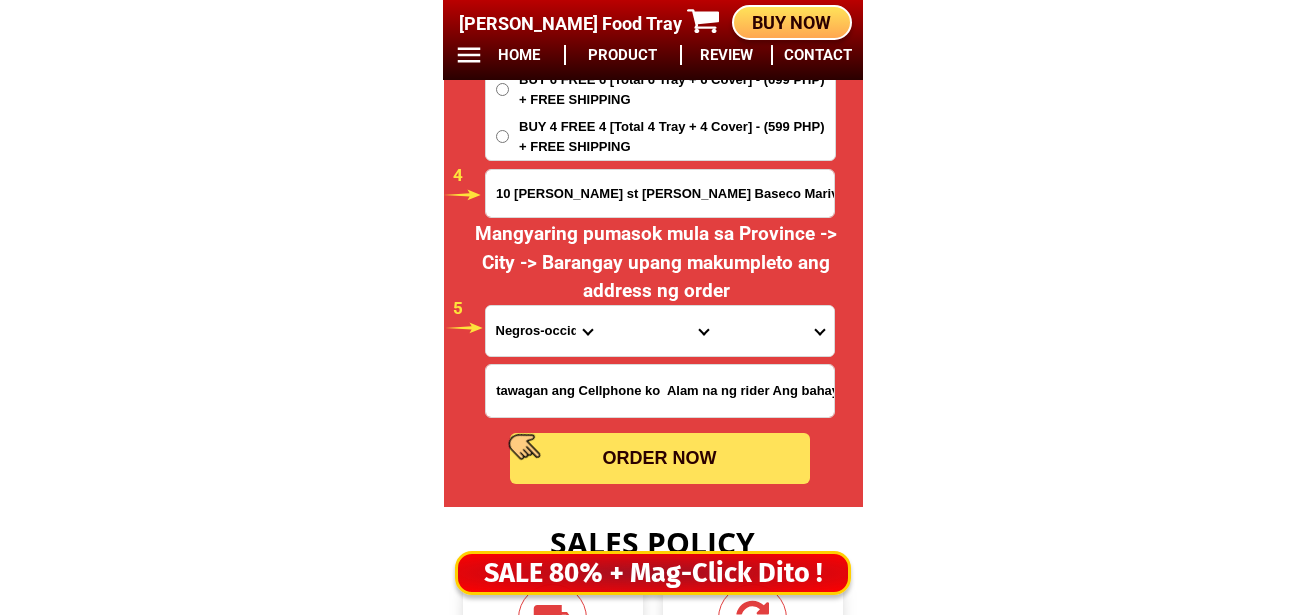 scroll, scrollTop: 0, scrollLeft: 0, axis: both 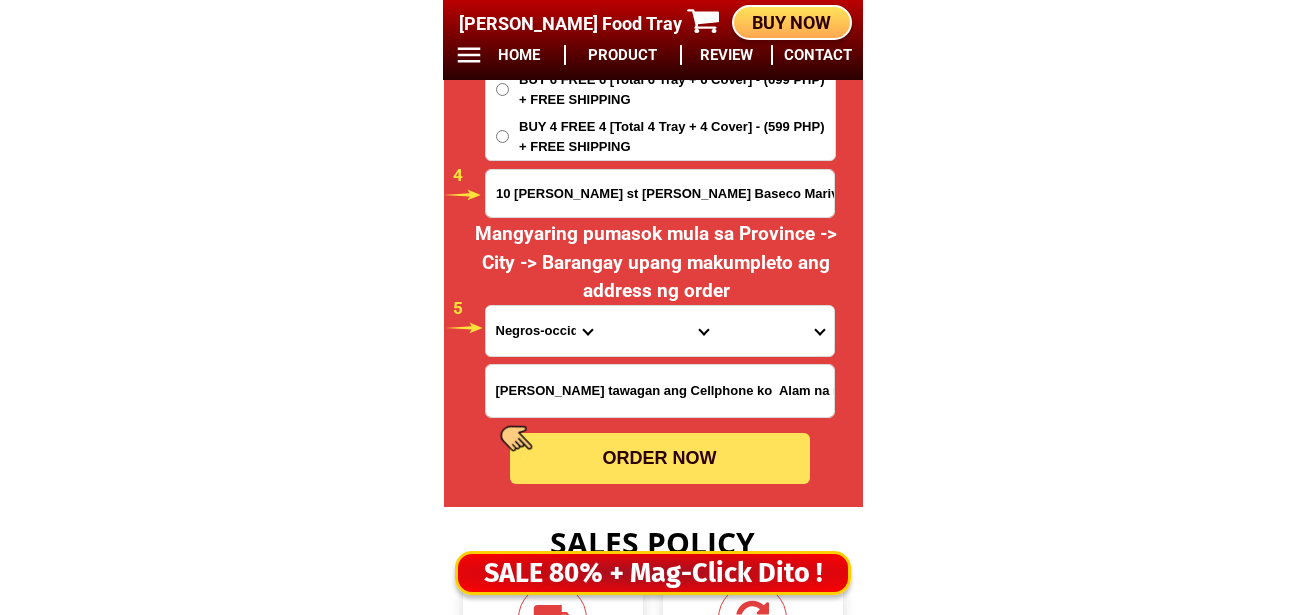 click on "Mangyaring pumasok mula sa Province -> City -> Barangay upang makumpleto ang address ng order" at bounding box center (656, 263) 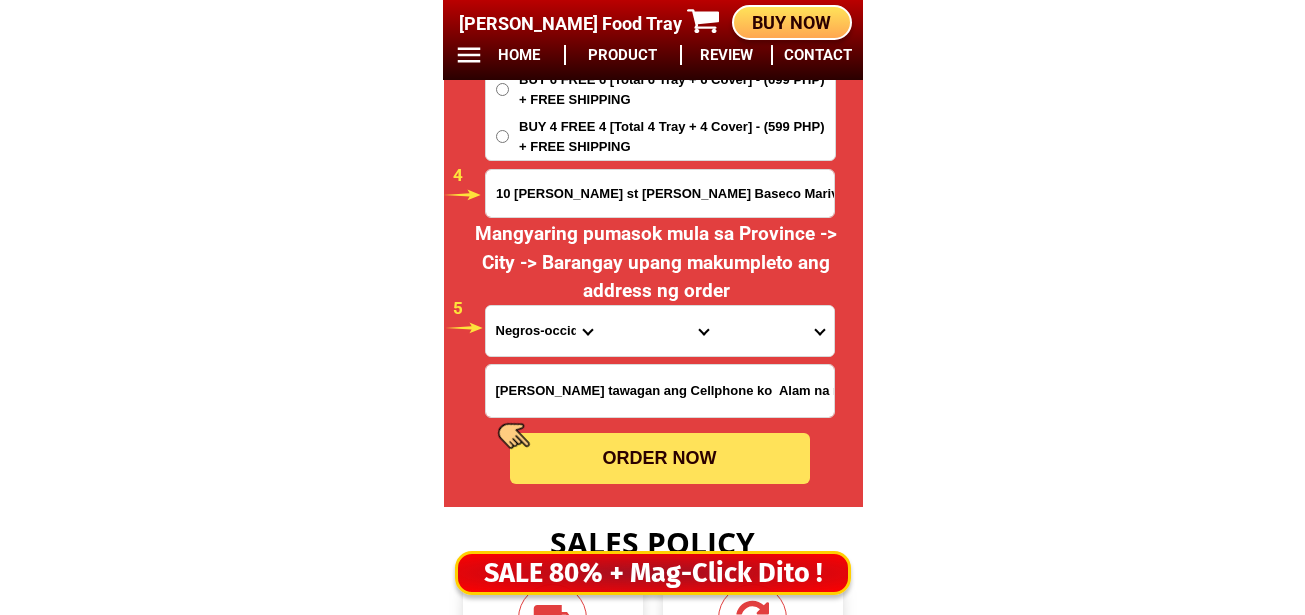drag, startPoint x: 539, startPoint y: 326, endPoint x: 538, endPoint y: 307, distance: 19.026299 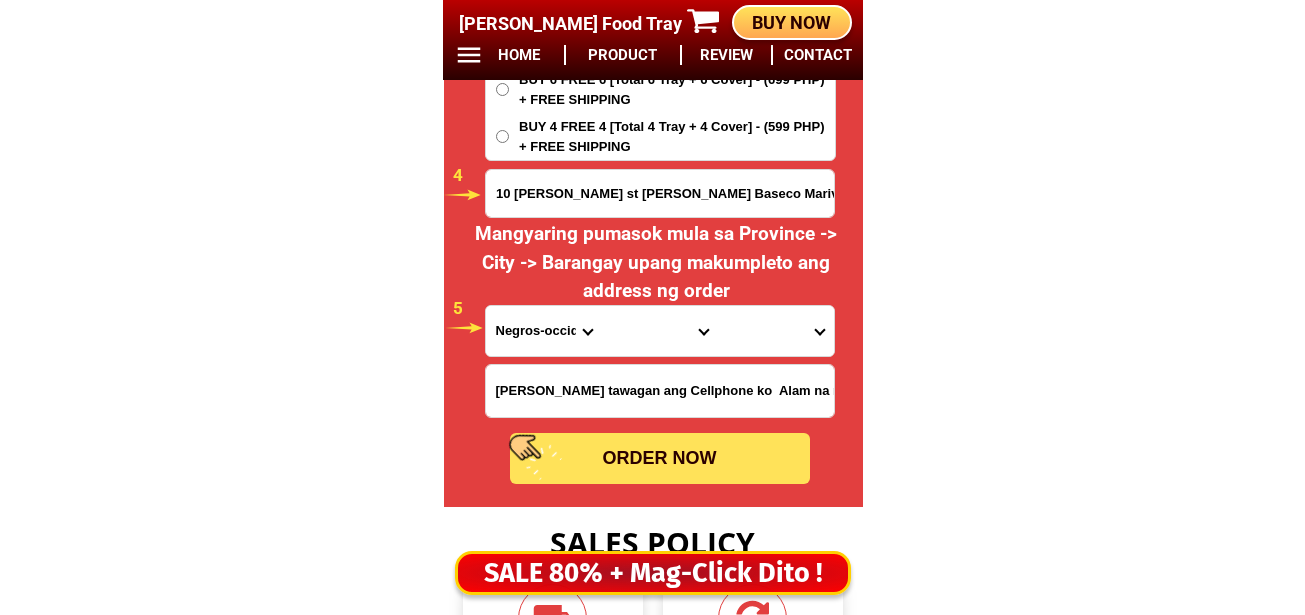 click on "Province [GEOGRAPHIC_DATA] [GEOGRAPHIC_DATA][PERSON_NAME][GEOGRAPHIC_DATA][GEOGRAPHIC_DATA] [GEOGRAPHIC_DATA] [GEOGRAPHIC_DATA][PERSON_NAME][GEOGRAPHIC_DATA][GEOGRAPHIC_DATA] [GEOGRAPHIC_DATA][PERSON_NAME][GEOGRAPHIC_DATA][GEOGRAPHIC_DATA] [GEOGRAPHIC_DATA][PERSON_NAME][GEOGRAPHIC_DATA][GEOGRAPHIC_DATA] [GEOGRAPHIC_DATA] [GEOGRAPHIC_DATA]-[GEOGRAPHIC_DATA] [GEOGRAPHIC_DATA][PERSON_NAME][GEOGRAPHIC_DATA] [GEOGRAPHIC_DATA] [GEOGRAPHIC_DATA] [GEOGRAPHIC_DATA] [GEOGRAPHIC_DATA] [GEOGRAPHIC_DATA] [GEOGRAPHIC_DATA]-occidental [GEOGRAPHIC_DATA] [GEOGRAPHIC_DATA] Eastern-[GEOGRAPHIC_DATA][PERSON_NAME][GEOGRAPHIC_DATA][GEOGRAPHIC_DATA] [GEOGRAPHIC_DATA]-norte [GEOGRAPHIC_DATA]-[GEOGRAPHIC_DATA] [GEOGRAPHIC_DATA][PERSON_NAME][GEOGRAPHIC_DATA] [GEOGRAPHIC_DATA] [GEOGRAPHIC_DATA] [GEOGRAPHIC_DATA][PERSON_NAME][GEOGRAPHIC_DATA][GEOGRAPHIC_DATA] [GEOGRAPHIC_DATA] Metro-[GEOGRAPHIC_DATA] [GEOGRAPHIC_DATA]-[GEOGRAPHIC_DATA]-[GEOGRAPHIC_DATA]-province [GEOGRAPHIC_DATA]-[GEOGRAPHIC_DATA]-oriental [GEOGRAPHIC_DATA] [GEOGRAPHIC_DATA] [GEOGRAPHIC_DATA]-[GEOGRAPHIC_DATA]-[GEOGRAPHIC_DATA] [GEOGRAPHIC_DATA] [GEOGRAPHIC_DATA] [GEOGRAPHIC_DATA] [GEOGRAPHIC_DATA] [GEOGRAPHIC_DATA][PERSON_NAME][GEOGRAPHIC_DATA][GEOGRAPHIC_DATA] [GEOGRAPHIC_DATA][PERSON_NAME][GEOGRAPHIC_DATA][GEOGRAPHIC_DATA] [GEOGRAPHIC_DATA]-[GEOGRAPHIC_DATA]-[GEOGRAPHIC_DATA]-[GEOGRAPHIC_DATA] [GEOGRAPHIC_DATA] [GEOGRAPHIC_DATA]-[GEOGRAPHIC_DATA]-[GEOGRAPHIC_DATA][PERSON_NAME][GEOGRAPHIC_DATA] [GEOGRAPHIC_DATA] [GEOGRAPHIC_DATA]" at bounding box center (544, 331) 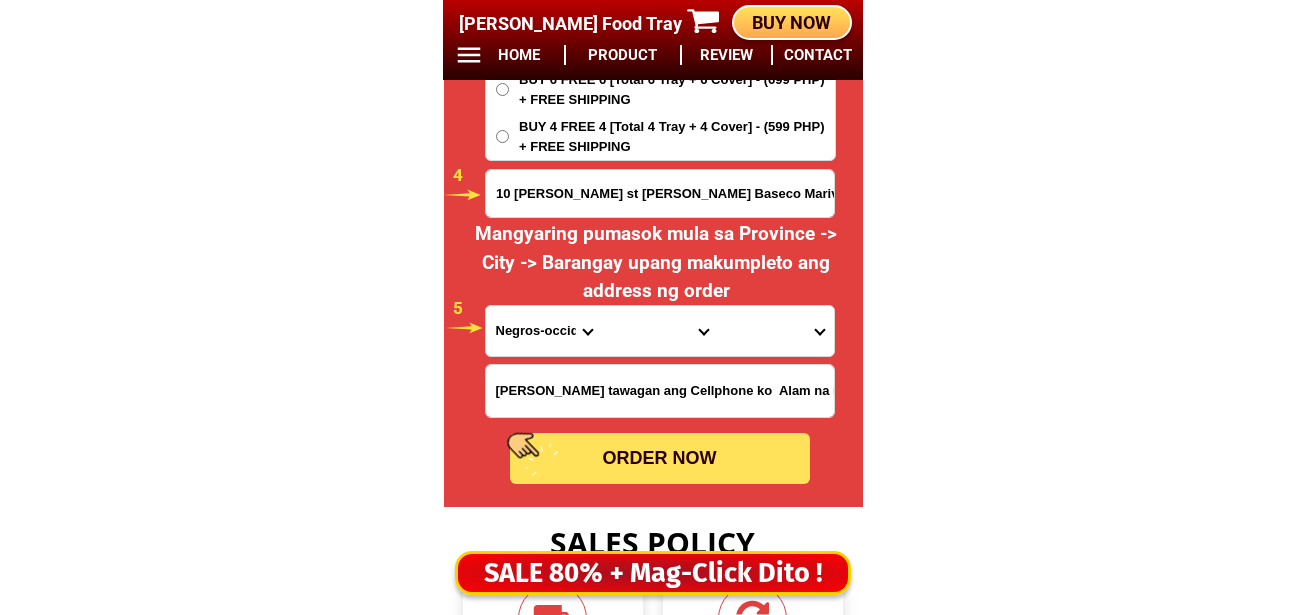 select on "63_1" 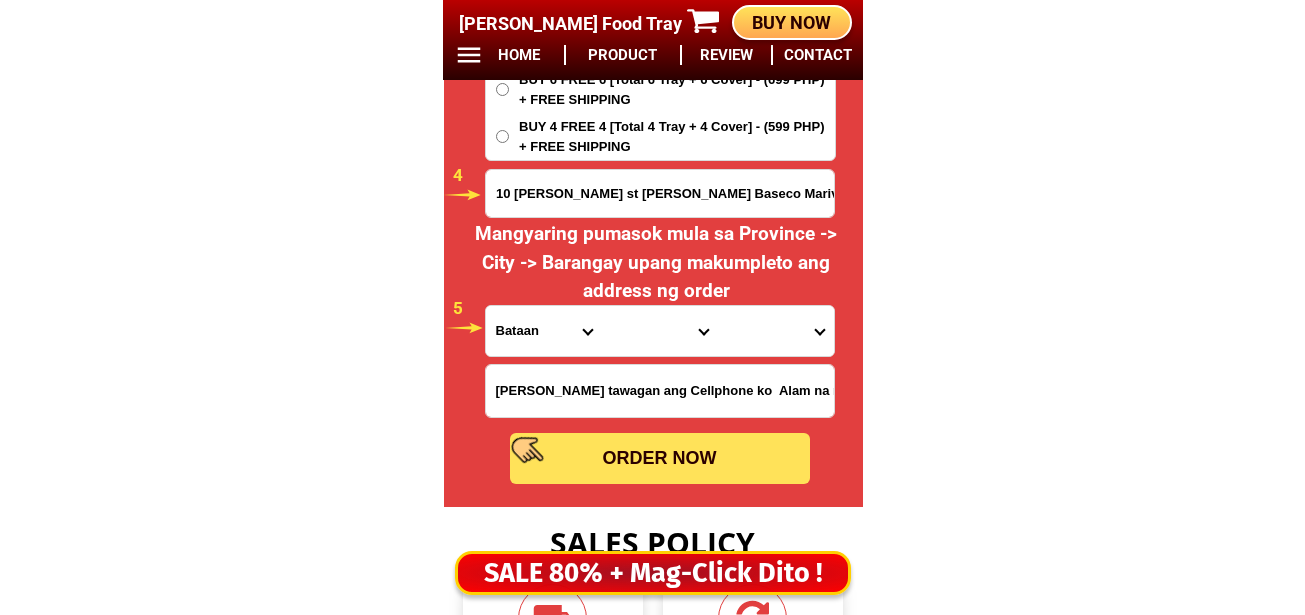 click on "Province [GEOGRAPHIC_DATA] [GEOGRAPHIC_DATA][PERSON_NAME][GEOGRAPHIC_DATA][GEOGRAPHIC_DATA] [GEOGRAPHIC_DATA] [GEOGRAPHIC_DATA][PERSON_NAME][GEOGRAPHIC_DATA][GEOGRAPHIC_DATA] [GEOGRAPHIC_DATA][PERSON_NAME][GEOGRAPHIC_DATA][GEOGRAPHIC_DATA] [GEOGRAPHIC_DATA][PERSON_NAME][GEOGRAPHIC_DATA][GEOGRAPHIC_DATA] [GEOGRAPHIC_DATA] [GEOGRAPHIC_DATA]-[GEOGRAPHIC_DATA] [GEOGRAPHIC_DATA][PERSON_NAME][GEOGRAPHIC_DATA] [GEOGRAPHIC_DATA] [GEOGRAPHIC_DATA] [GEOGRAPHIC_DATA] [GEOGRAPHIC_DATA] [GEOGRAPHIC_DATA] [GEOGRAPHIC_DATA]-occidental [GEOGRAPHIC_DATA] [GEOGRAPHIC_DATA] Eastern-[GEOGRAPHIC_DATA][PERSON_NAME][GEOGRAPHIC_DATA][GEOGRAPHIC_DATA] [GEOGRAPHIC_DATA]-norte [GEOGRAPHIC_DATA]-[GEOGRAPHIC_DATA] [GEOGRAPHIC_DATA][PERSON_NAME][GEOGRAPHIC_DATA] [GEOGRAPHIC_DATA] [GEOGRAPHIC_DATA] [GEOGRAPHIC_DATA][PERSON_NAME][GEOGRAPHIC_DATA][GEOGRAPHIC_DATA] [GEOGRAPHIC_DATA] Metro-[GEOGRAPHIC_DATA] [GEOGRAPHIC_DATA]-[GEOGRAPHIC_DATA]-[GEOGRAPHIC_DATA]-province [GEOGRAPHIC_DATA]-[GEOGRAPHIC_DATA]-oriental [GEOGRAPHIC_DATA] [GEOGRAPHIC_DATA] [GEOGRAPHIC_DATA]-[GEOGRAPHIC_DATA]-[GEOGRAPHIC_DATA] [GEOGRAPHIC_DATA] [GEOGRAPHIC_DATA] [GEOGRAPHIC_DATA] [GEOGRAPHIC_DATA] [GEOGRAPHIC_DATA][PERSON_NAME][GEOGRAPHIC_DATA][GEOGRAPHIC_DATA] [GEOGRAPHIC_DATA][PERSON_NAME][GEOGRAPHIC_DATA][GEOGRAPHIC_DATA] [GEOGRAPHIC_DATA]-[GEOGRAPHIC_DATA]-[GEOGRAPHIC_DATA]-[GEOGRAPHIC_DATA] [GEOGRAPHIC_DATA] [GEOGRAPHIC_DATA]-[GEOGRAPHIC_DATA]-[GEOGRAPHIC_DATA][PERSON_NAME][GEOGRAPHIC_DATA] [GEOGRAPHIC_DATA] [GEOGRAPHIC_DATA]" at bounding box center (544, 331) 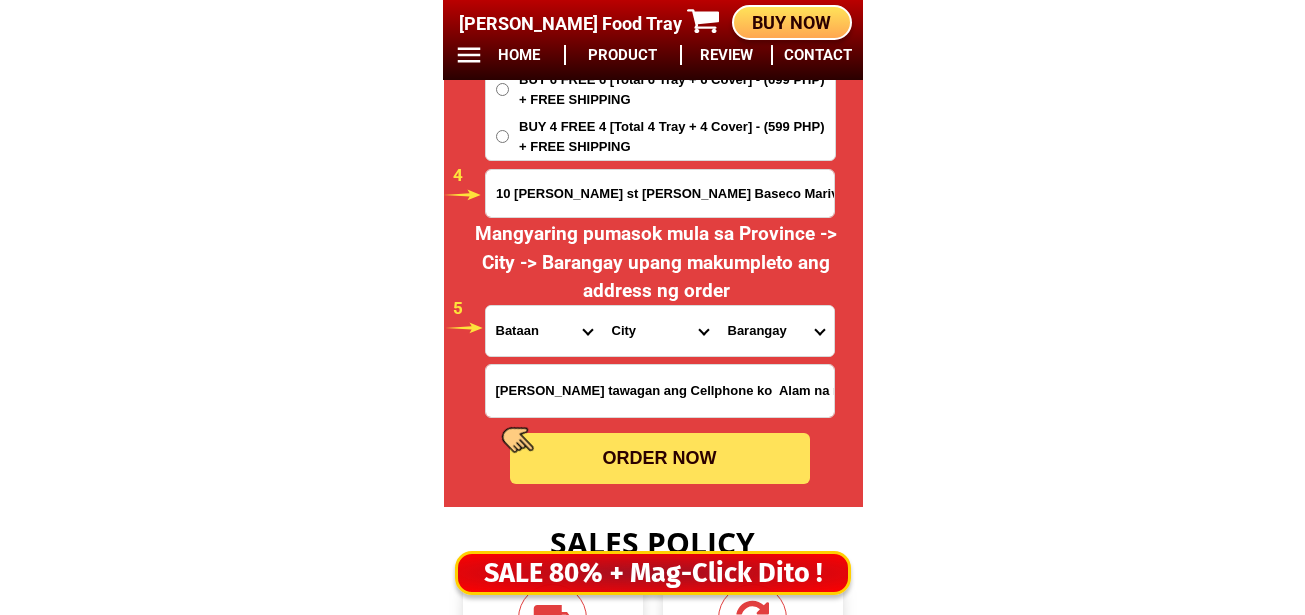 click on "City [GEOGRAPHIC_DATA] [GEOGRAPHIC_DATA] [GEOGRAPHIC_DATA]-city [GEOGRAPHIC_DATA][PERSON_NAME][GEOGRAPHIC_DATA][GEOGRAPHIC_DATA][GEOGRAPHIC_DATA][GEOGRAPHIC_DATA] Hermosa [PERSON_NAME] Orion Samal" at bounding box center [660, 331] 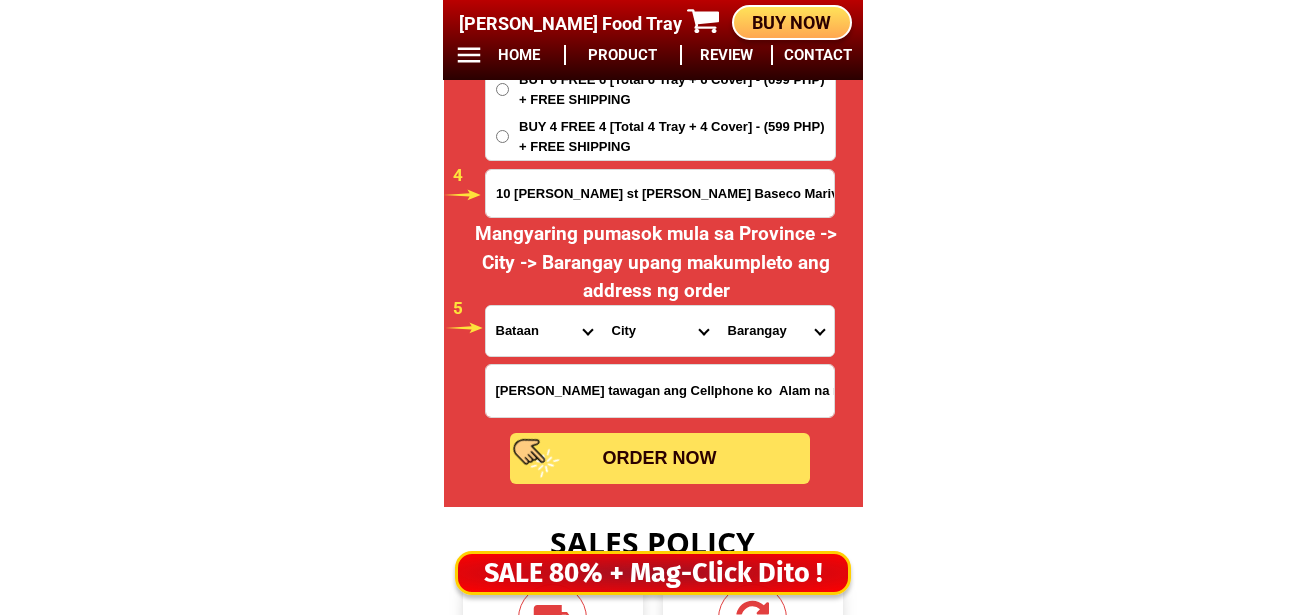 select on "63_13910" 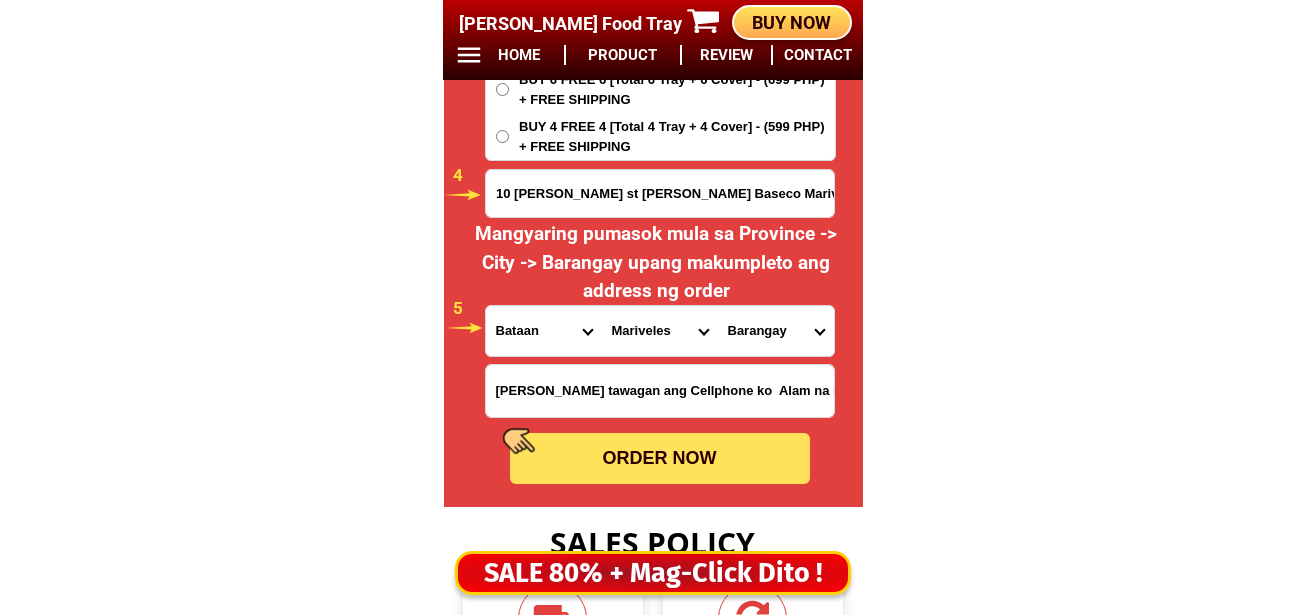 click on "City [GEOGRAPHIC_DATA] [GEOGRAPHIC_DATA] [GEOGRAPHIC_DATA]-city [GEOGRAPHIC_DATA][PERSON_NAME][GEOGRAPHIC_DATA][GEOGRAPHIC_DATA][GEOGRAPHIC_DATA][GEOGRAPHIC_DATA] Hermosa [PERSON_NAME] Orion Samal" at bounding box center [660, 331] 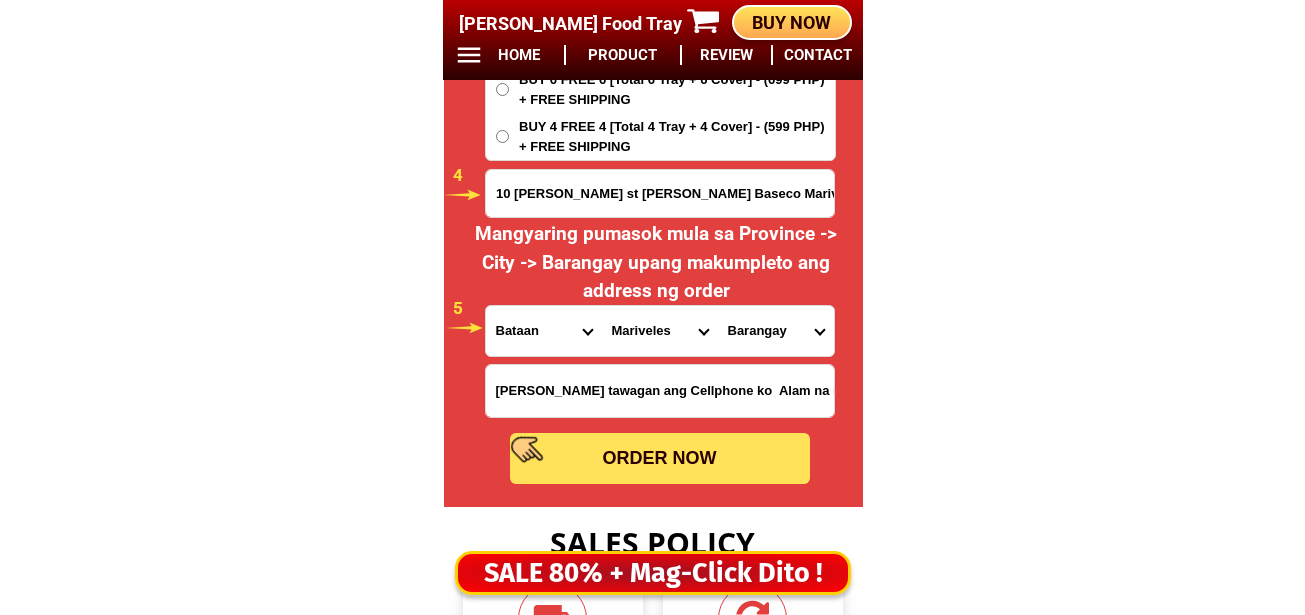 click on "Barangay Alas-asin [PERSON_NAME] Baseco country ([GEOGRAPHIC_DATA]) [GEOGRAPHIC_DATA] ii Biaan [GEOGRAPHIC_DATA] Camaya Ipag [GEOGRAPHIC_DATA] [GEOGRAPHIC_DATA] [GEOGRAPHIC_DATA] [GEOGRAPHIC_DATA] [GEOGRAPHIC_DATA] [GEOGRAPHIC_DATA][PERSON_NAME][PERSON_NAME] Townsite" at bounding box center (776, 331) 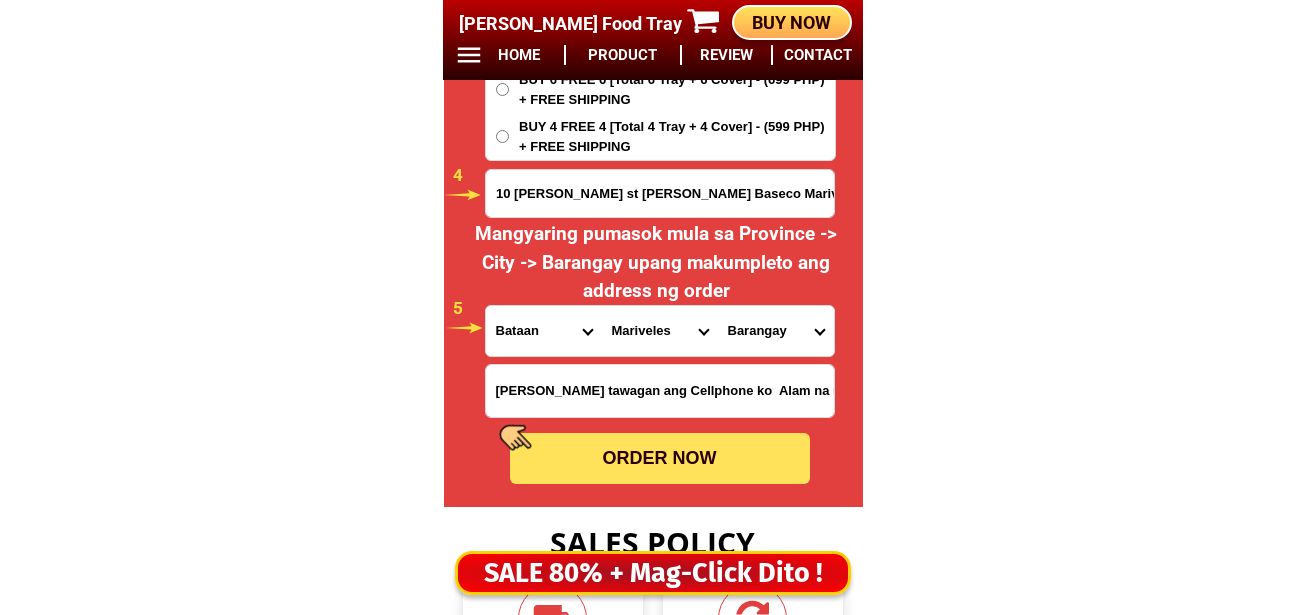select on "63_1391039075" 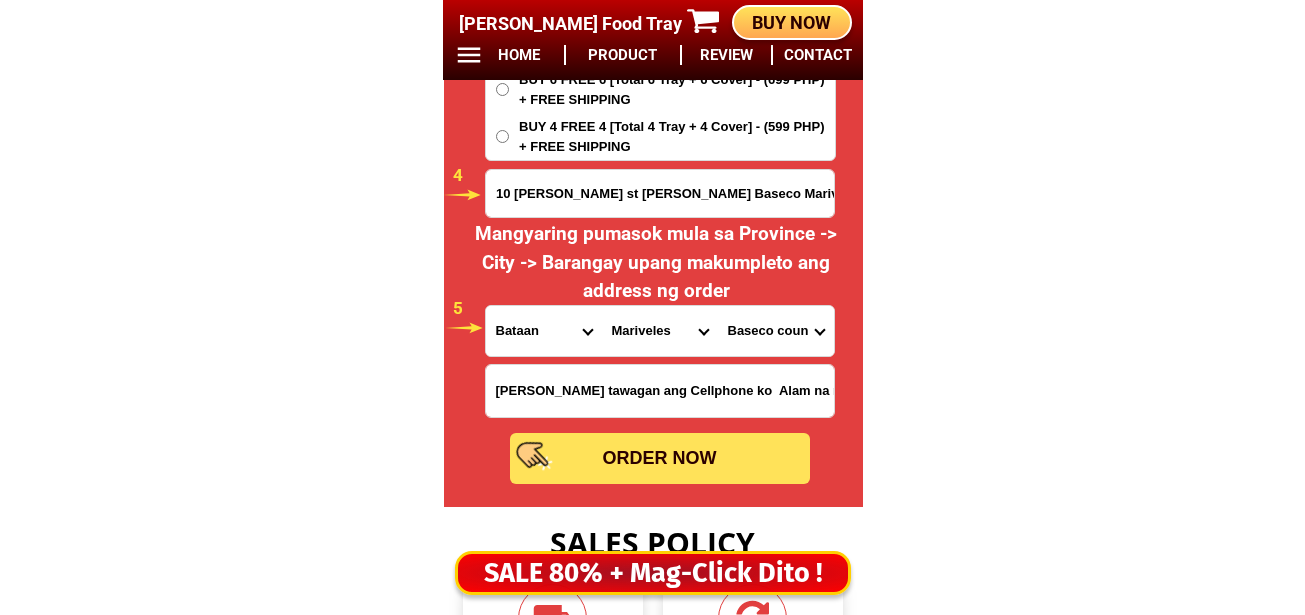 click on "Barangay Alas-asin [PERSON_NAME] Baseco country ([GEOGRAPHIC_DATA]) [GEOGRAPHIC_DATA] ii Biaan [GEOGRAPHIC_DATA] Camaya Ipag [GEOGRAPHIC_DATA] [GEOGRAPHIC_DATA] [GEOGRAPHIC_DATA] [GEOGRAPHIC_DATA] [GEOGRAPHIC_DATA] [GEOGRAPHIC_DATA][PERSON_NAME][PERSON_NAME] Townsite" at bounding box center (776, 331) 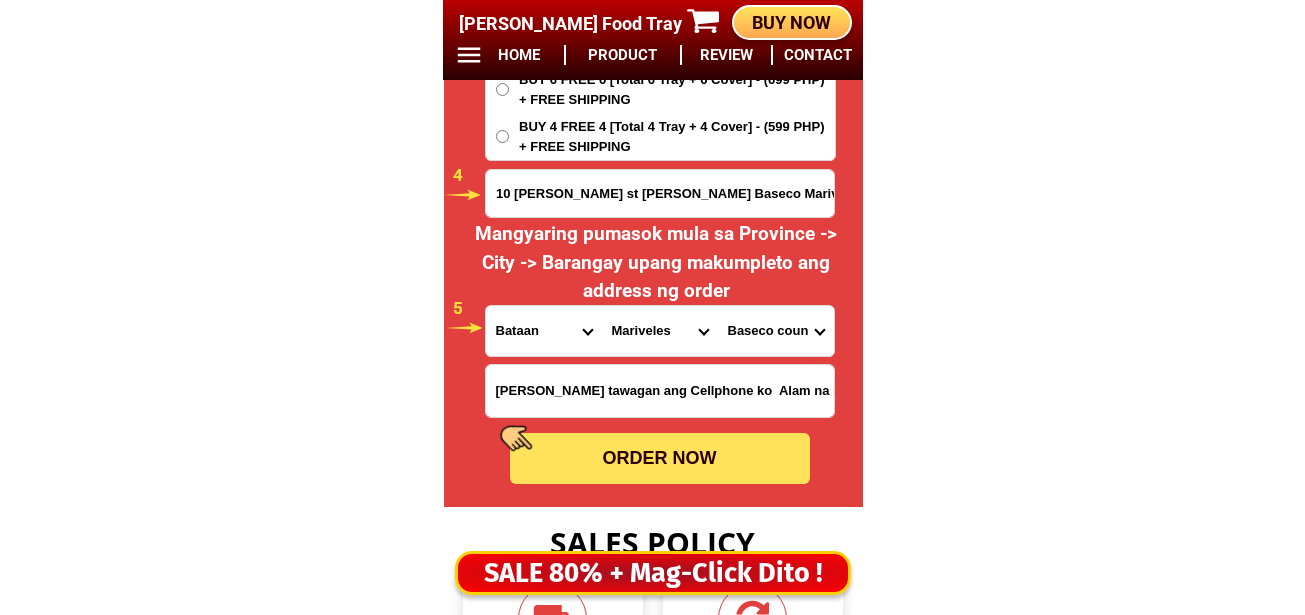 click on "10 [PERSON_NAME] st [PERSON_NAME] Baseco Mariveles Bataan" at bounding box center (660, 193) 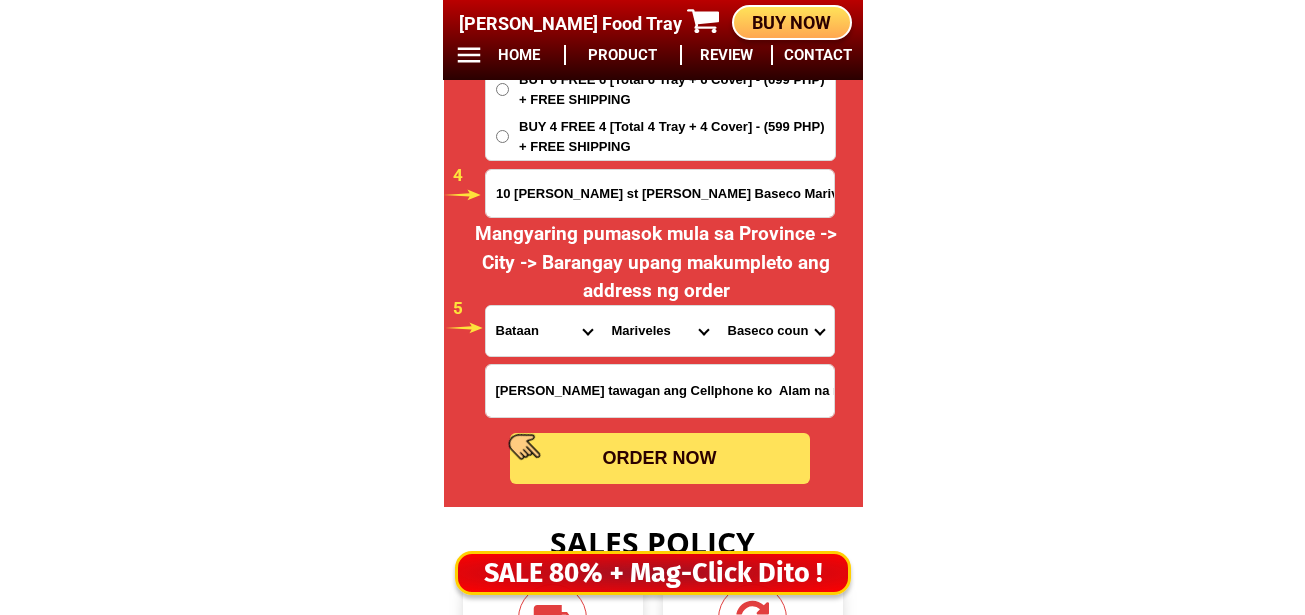 click on "ORDER NOW" at bounding box center (660, 458) 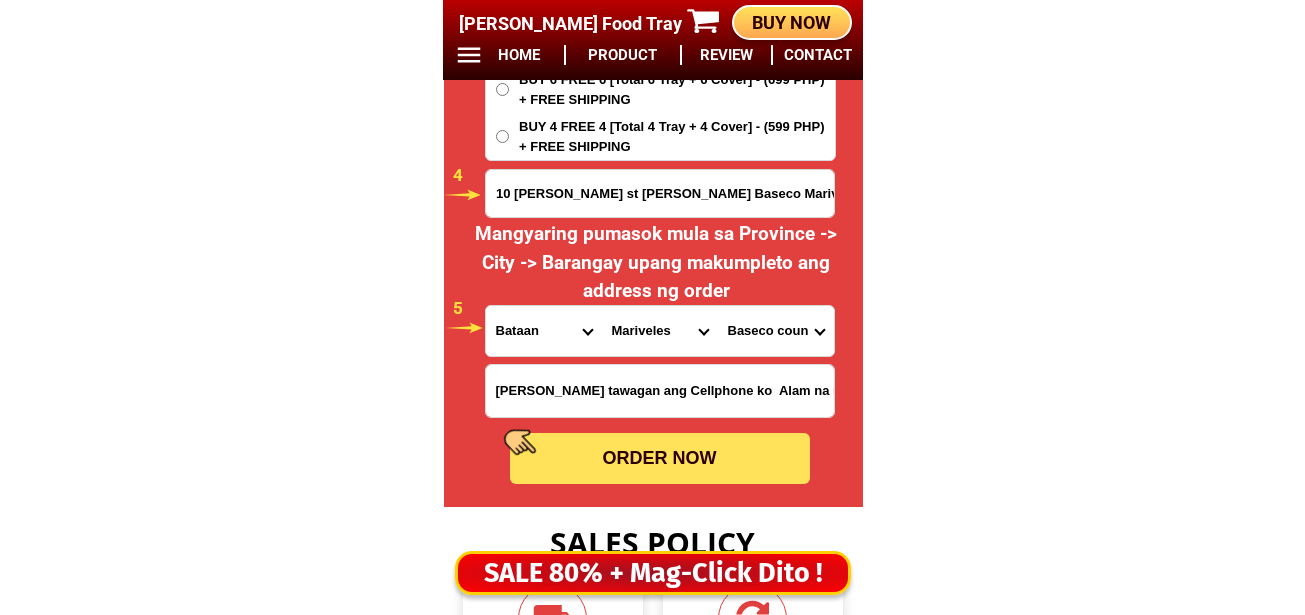 type on "09455629598" 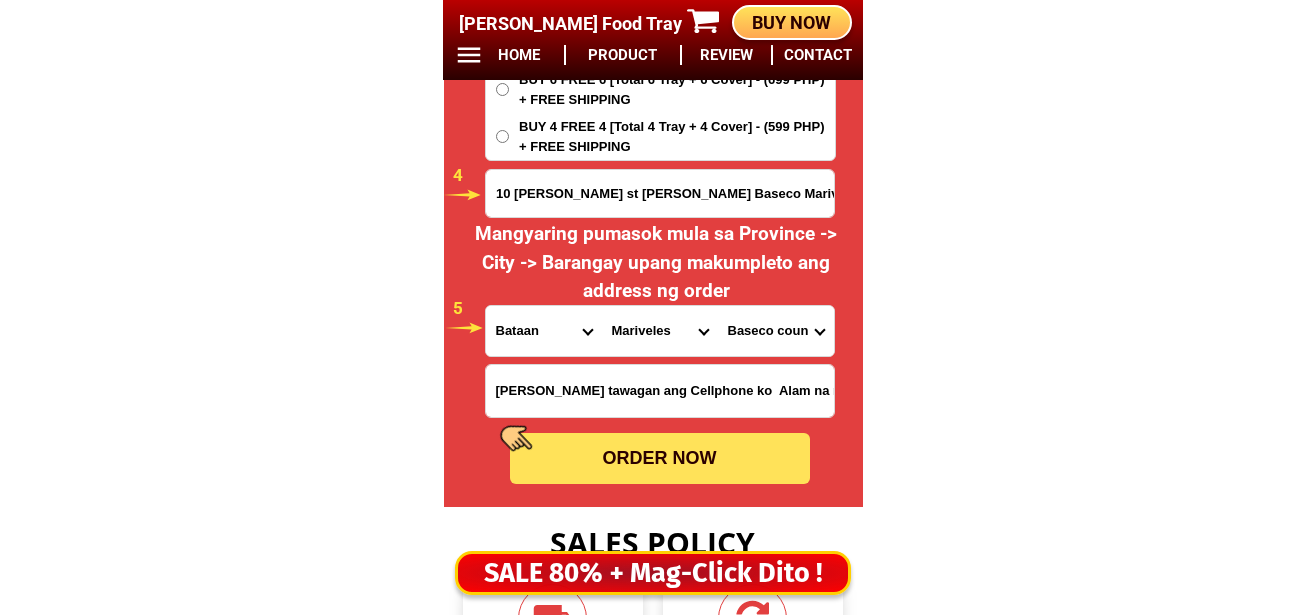radio on "true" 